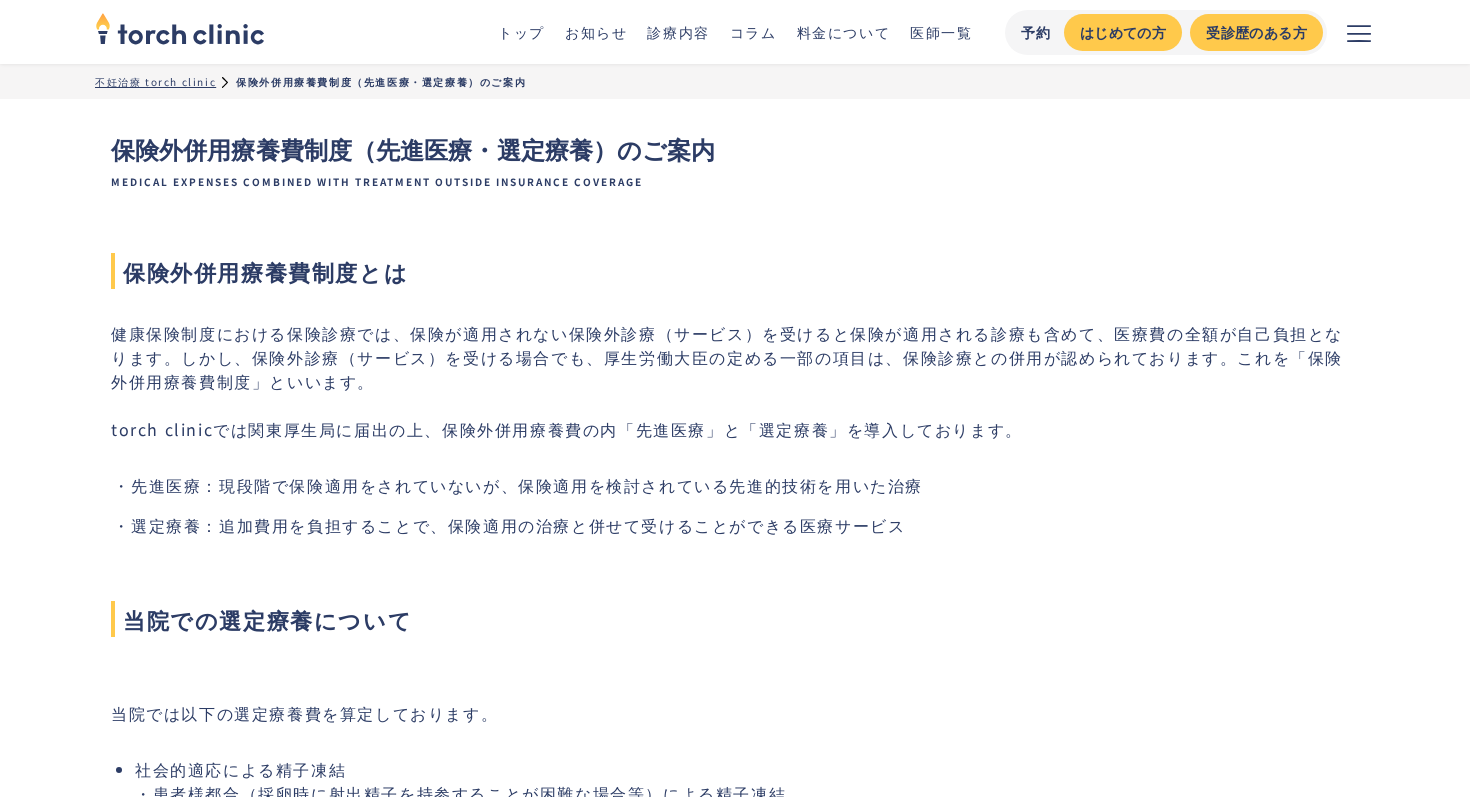 scroll, scrollTop: 0, scrollLeft: 0, axis: both 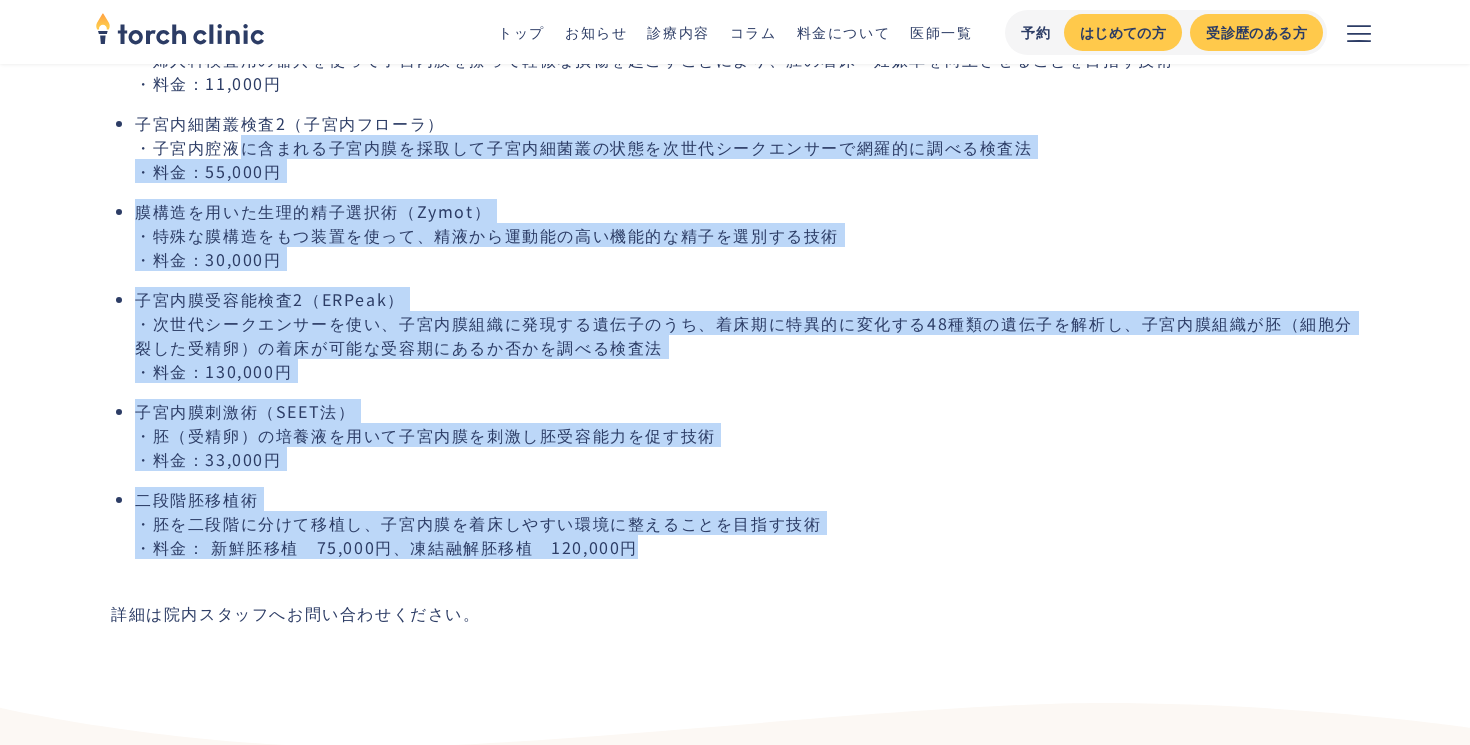 drag, startPoint x: 727, startPoint y: 538, endPoint x: 246, endPoint y: 137, distance: 626.2284 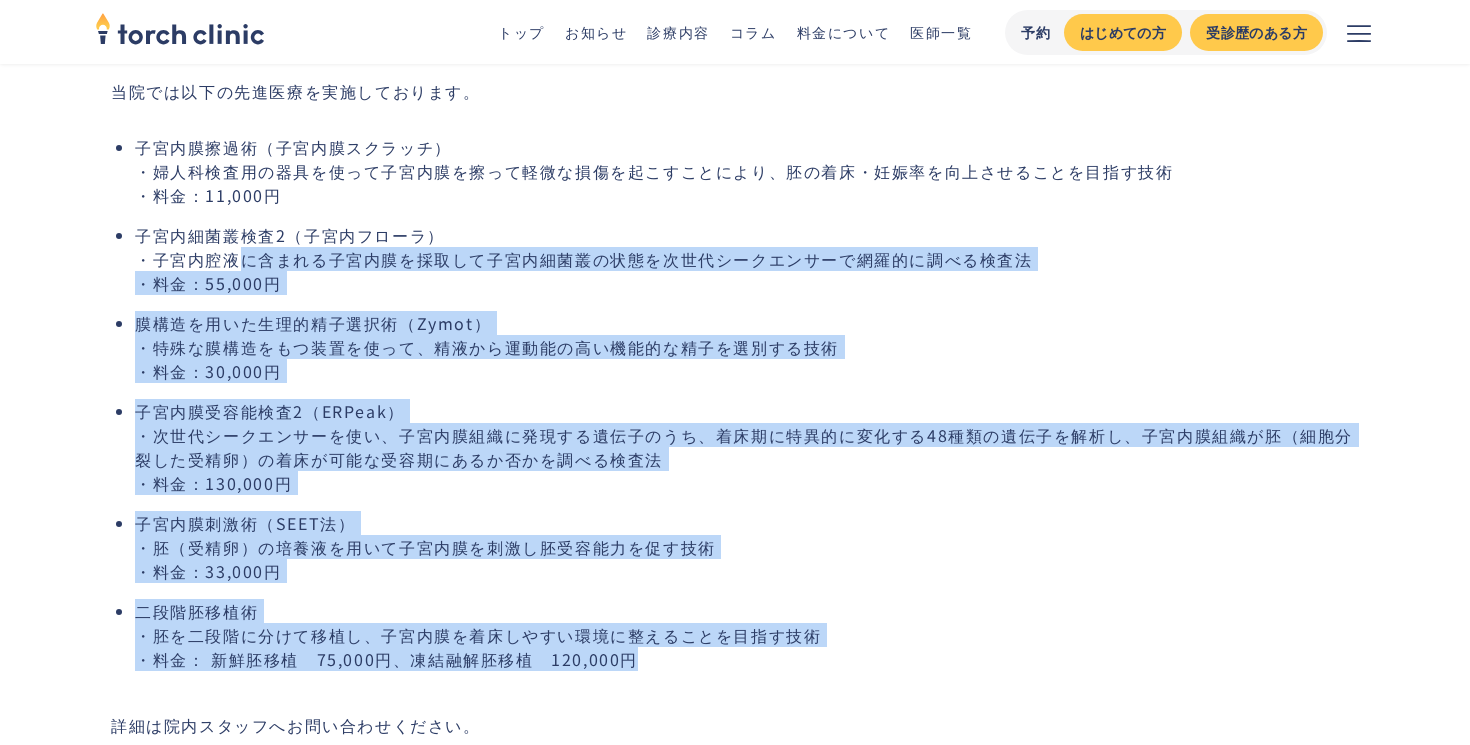 scroll, scrollTop: 1002, scrollLeft: 0, axis: vertical 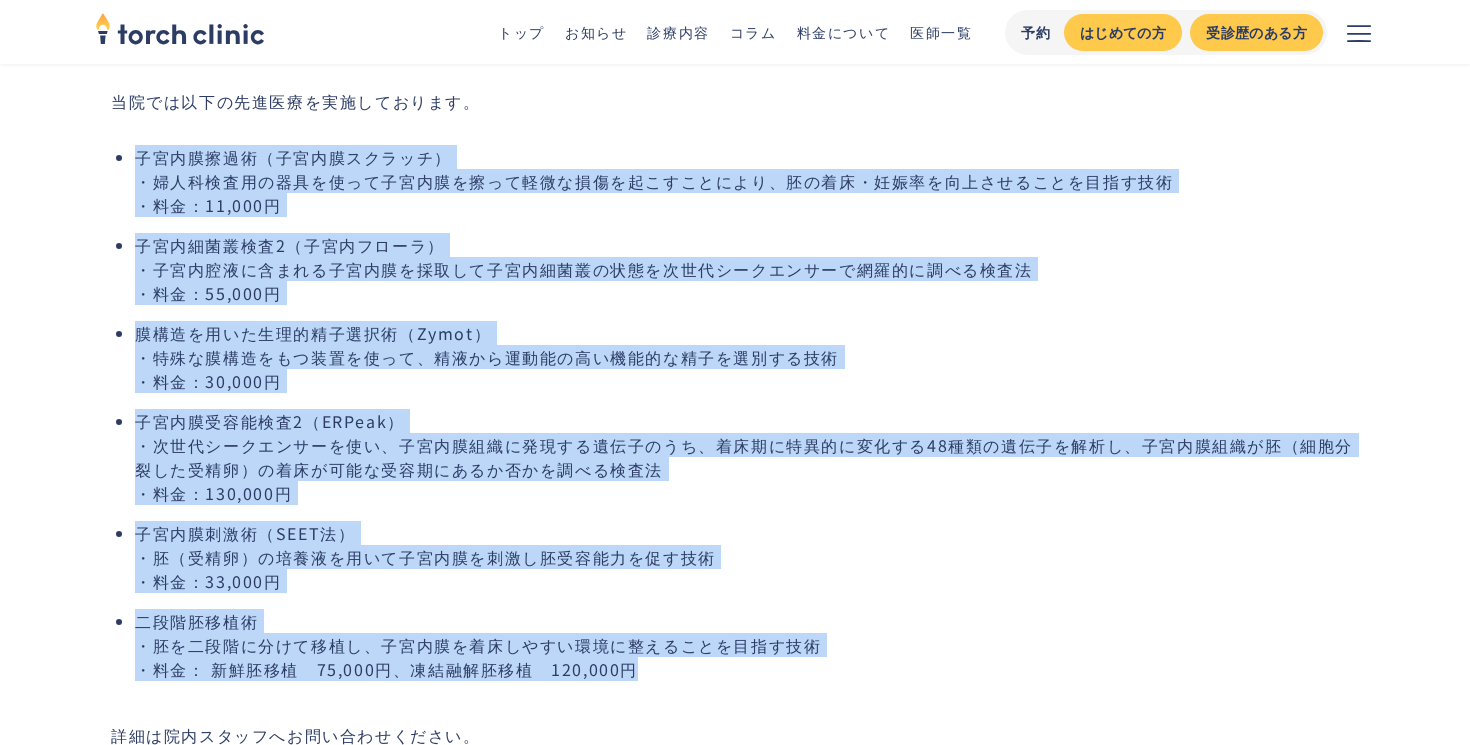 click on "子宮内膜擦過術（子宮内膜スクラッチ） ・婦人科検査用の器具を使って子宮内膜を擦って軽微な損傷を起こすことにより、胚の着床・妊娠率を向上させることを目指す技術 ・料金：11,000円" at bounding box center [747, 181] 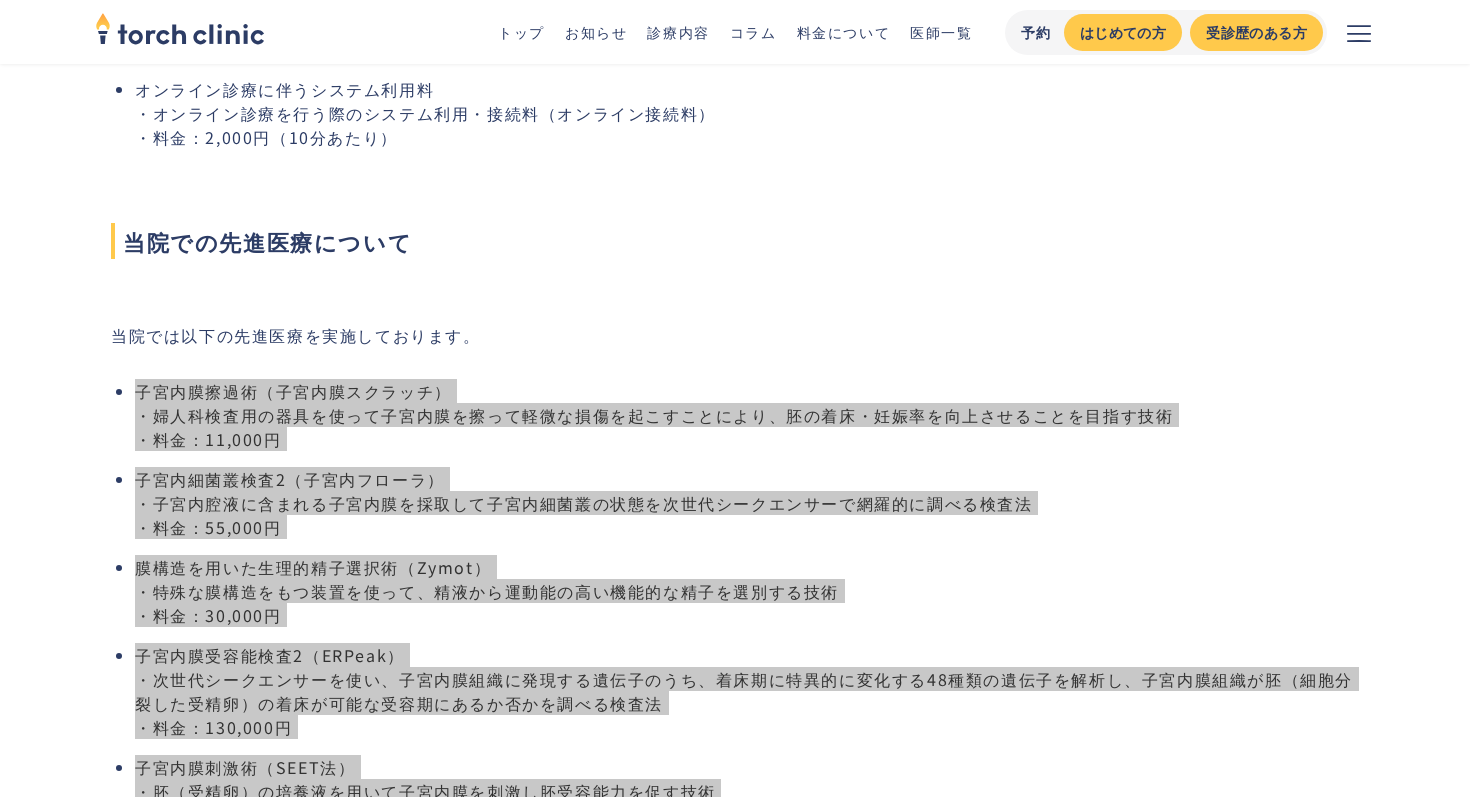 scroll, scrollTop: 0, scrollLeft: 0, axis: both 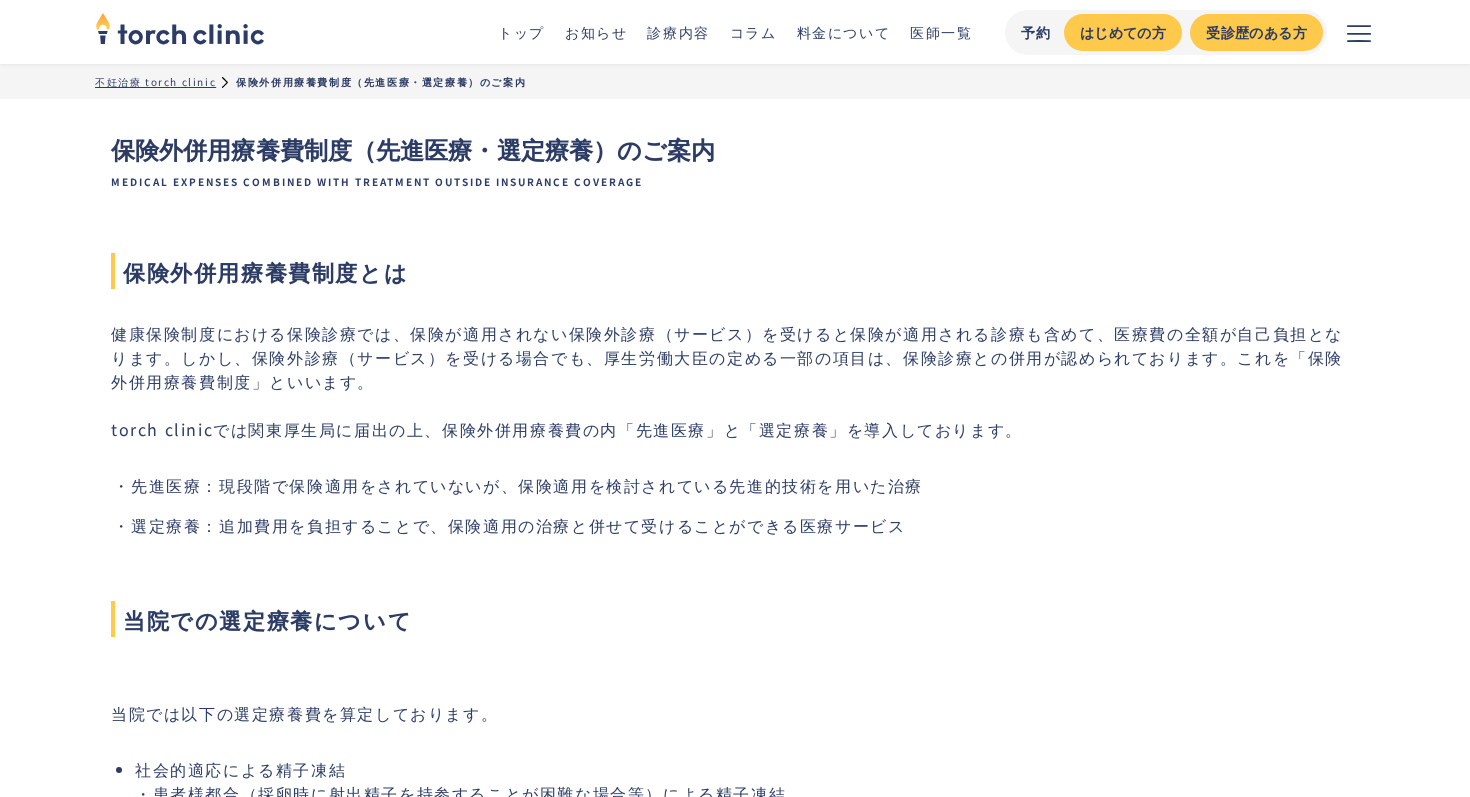 click on "料金について" at bounding box center (844, 32) 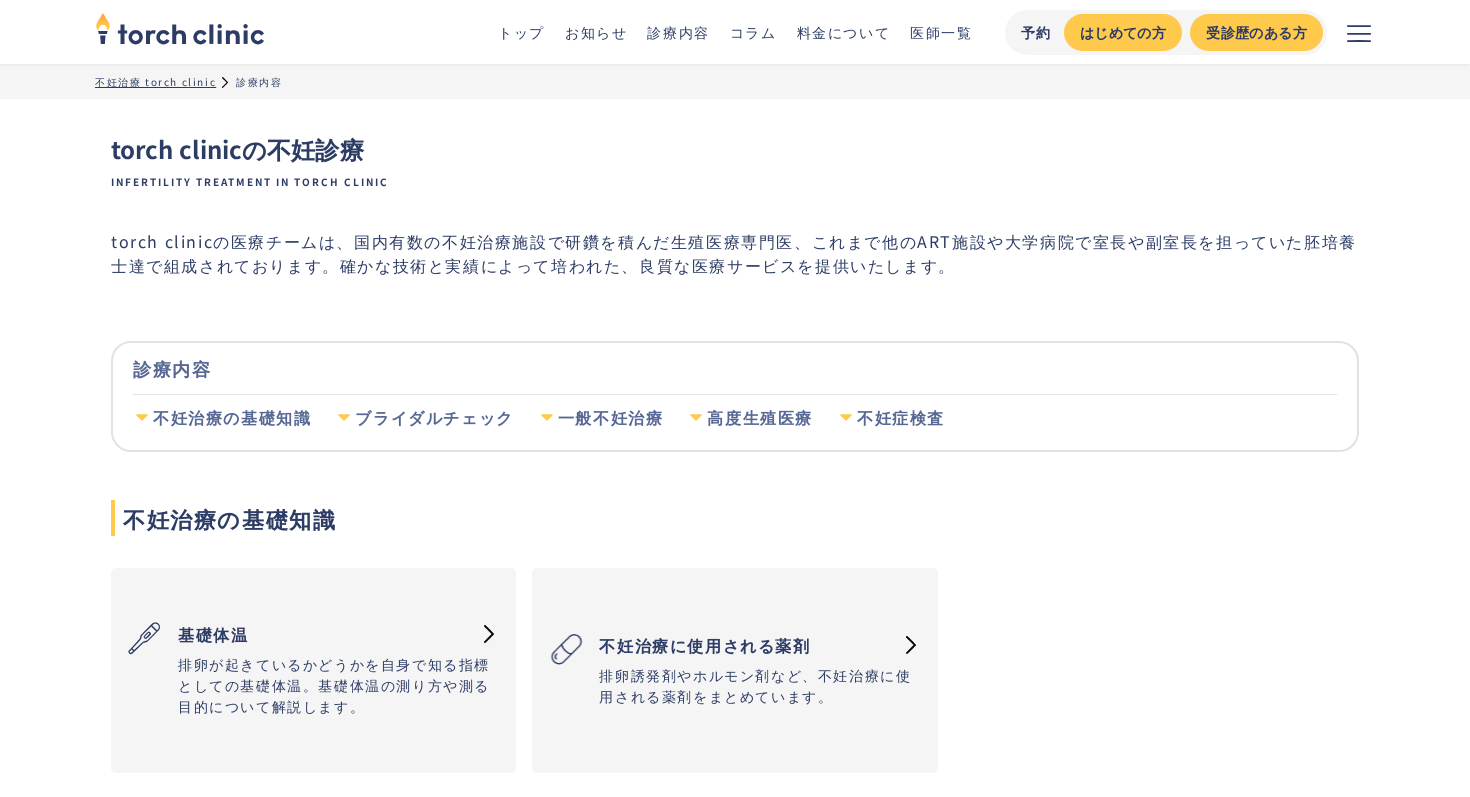 scroll, scrollTop: 0, scrollLeft: 0, axis: both 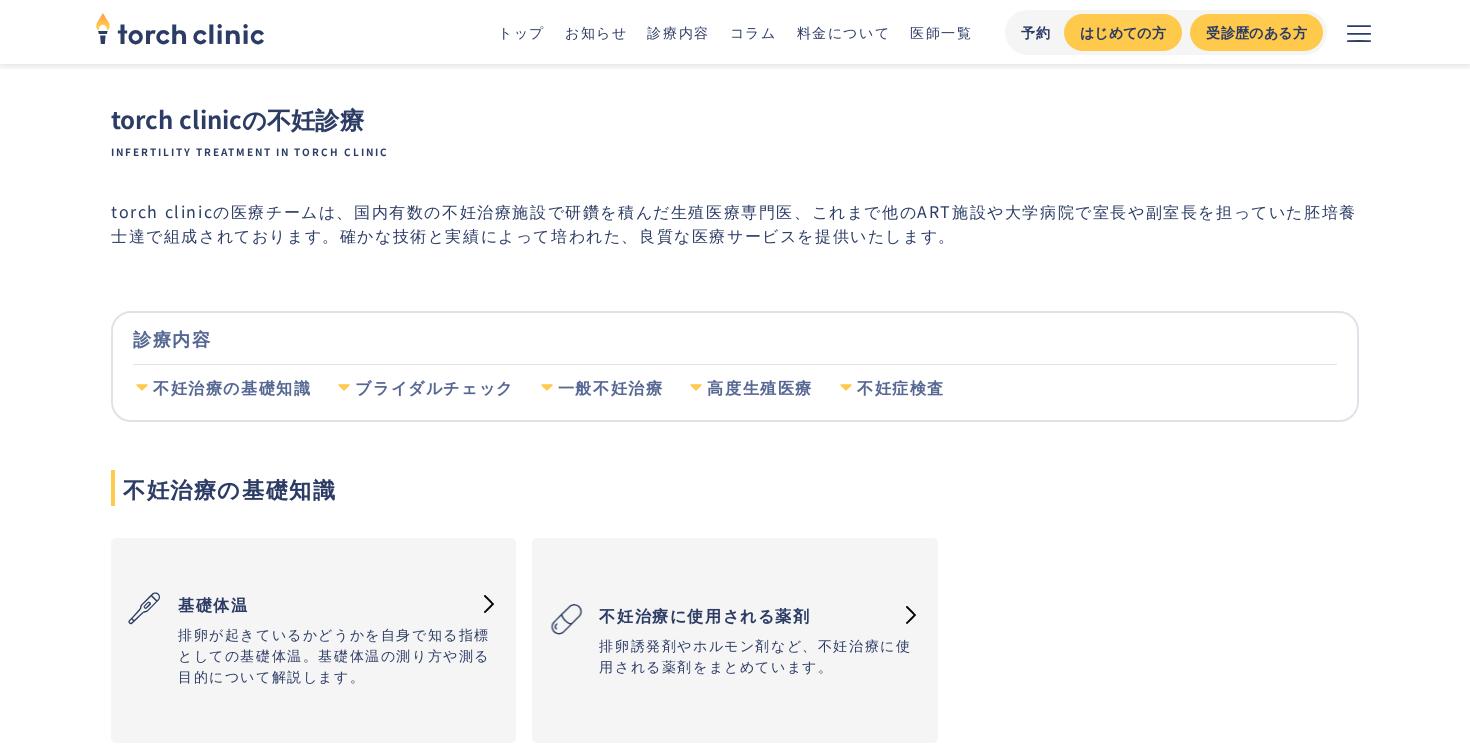 click on "料金について" at bounding box center [844, 32] 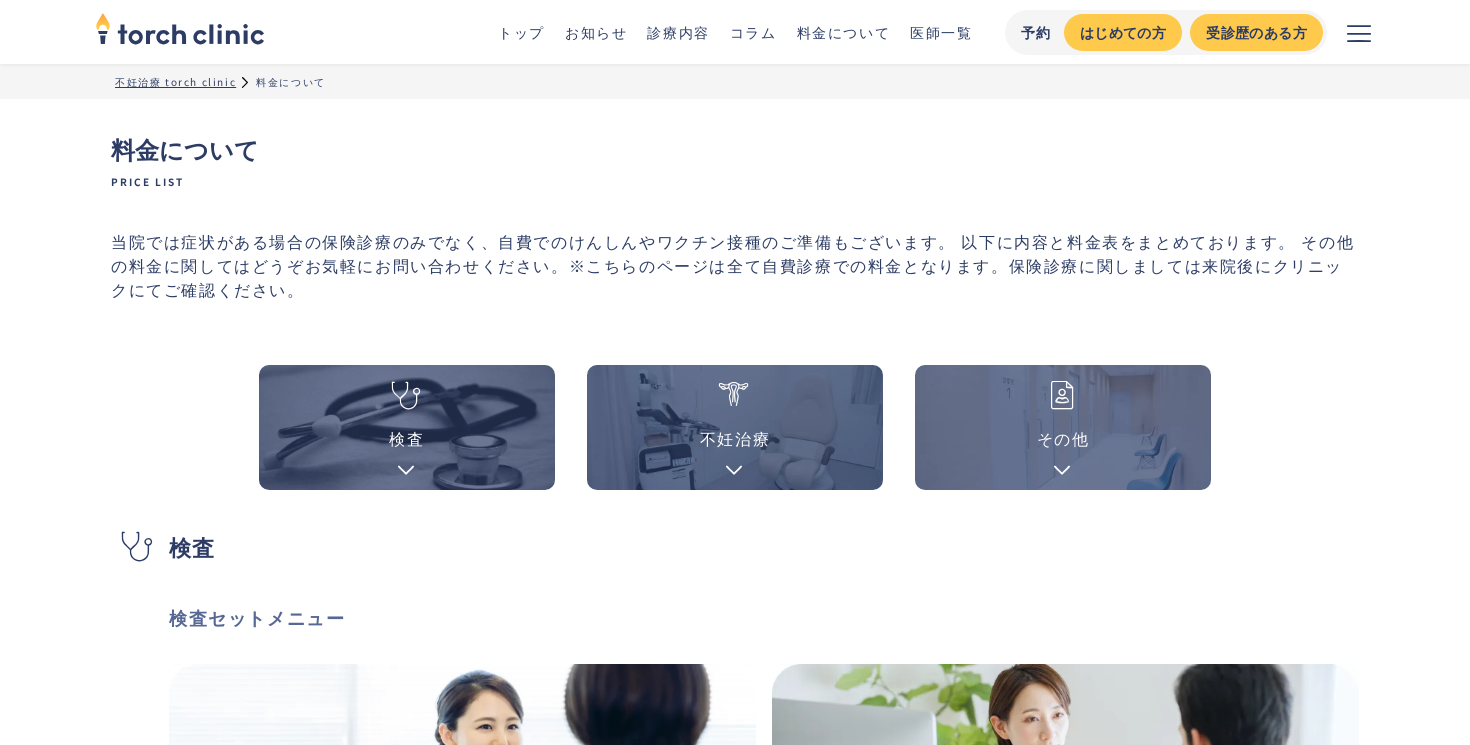 scroll, scrollTop: 737, scrollLeft: 0, axis: vertical 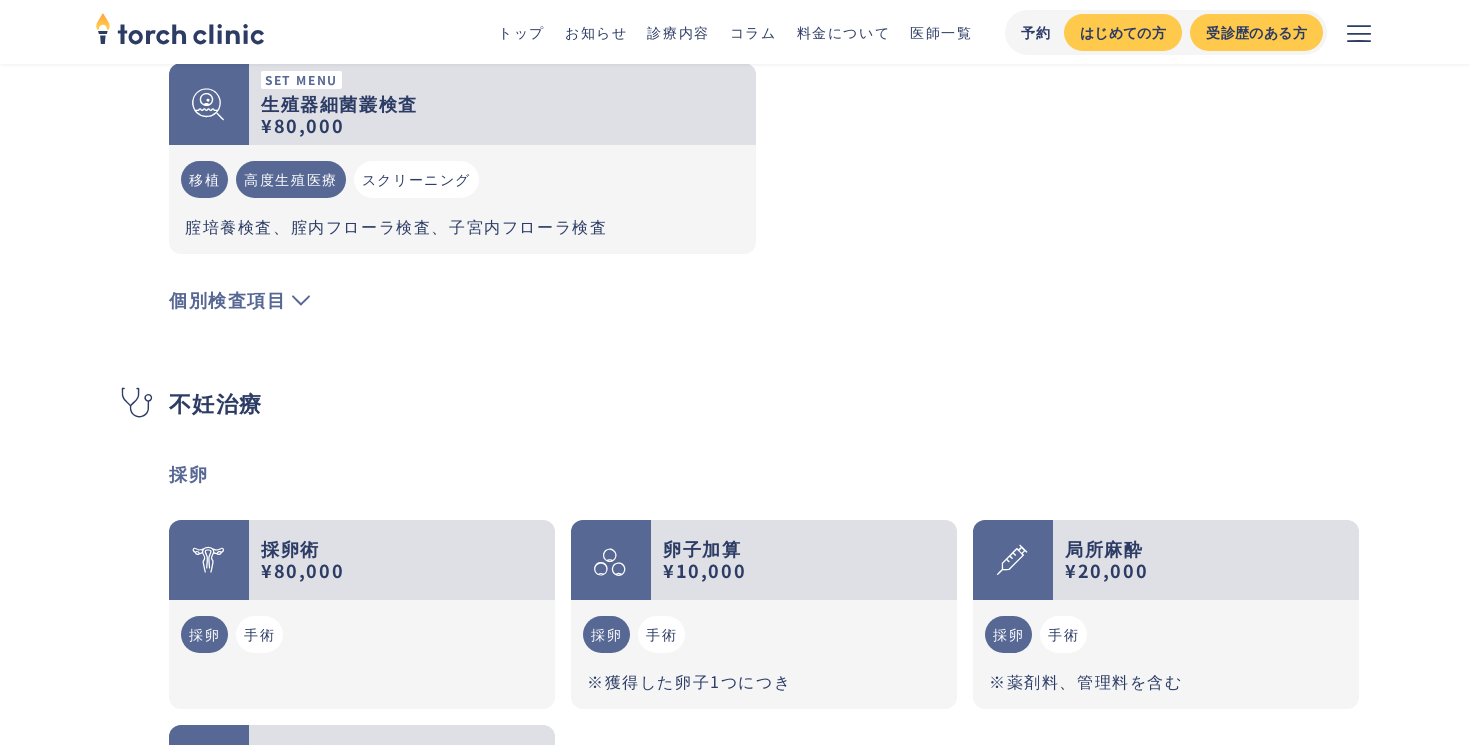 click at bounding box center [302, 300] 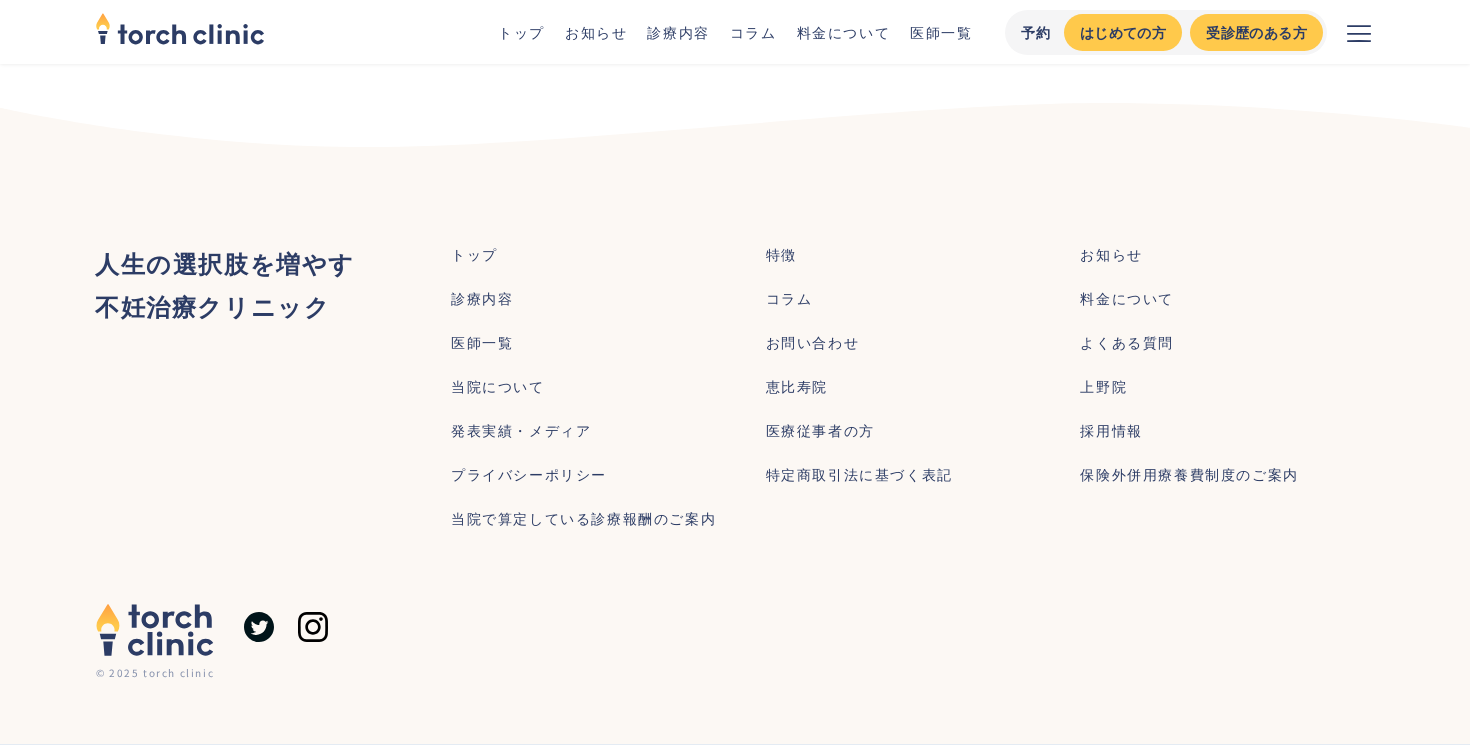 scroll, scrollTop: 8721, scrollLeft: 0, axis: vertical 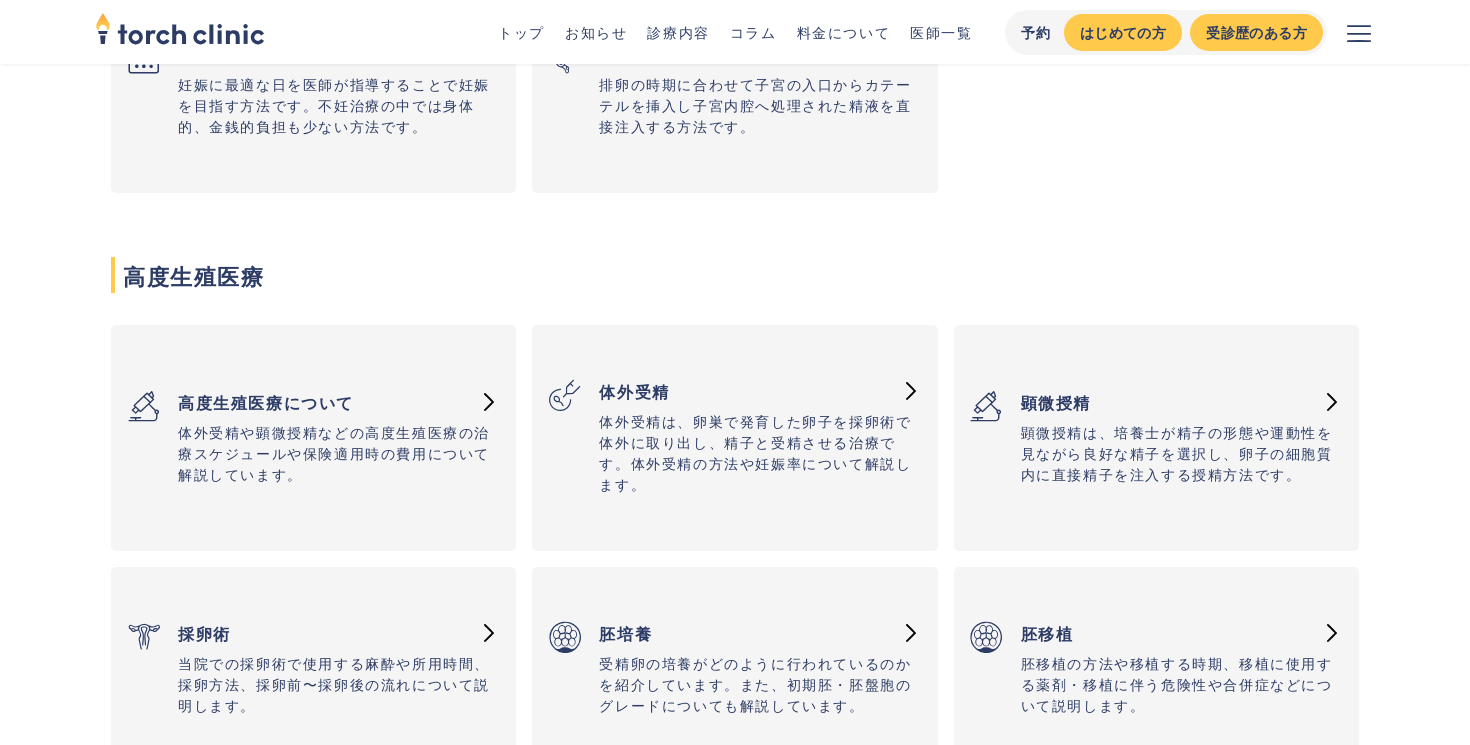 click on "高度生殖医療について" at bounding box center [323, 402] 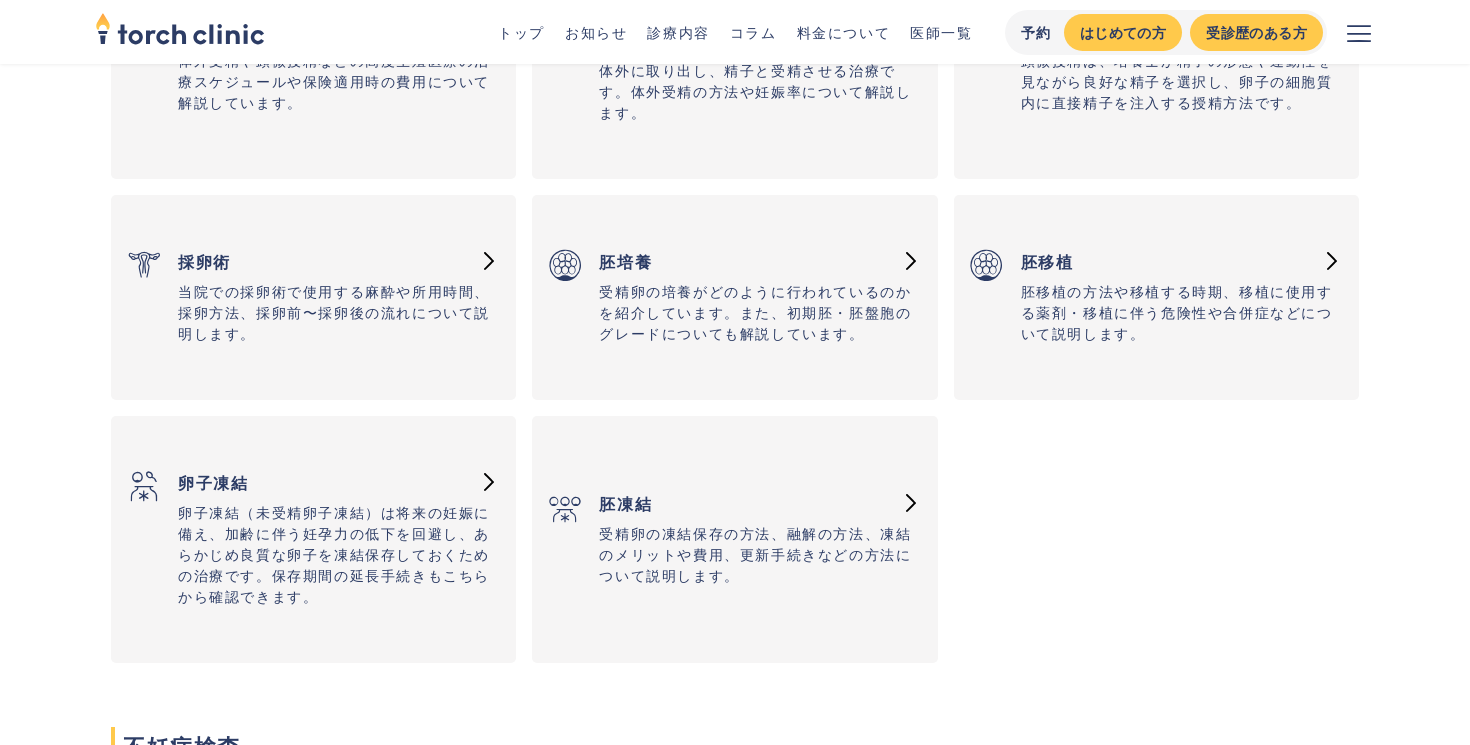 scroll, scrollTop: 1506, scrollLeft: 0, axis: vertical 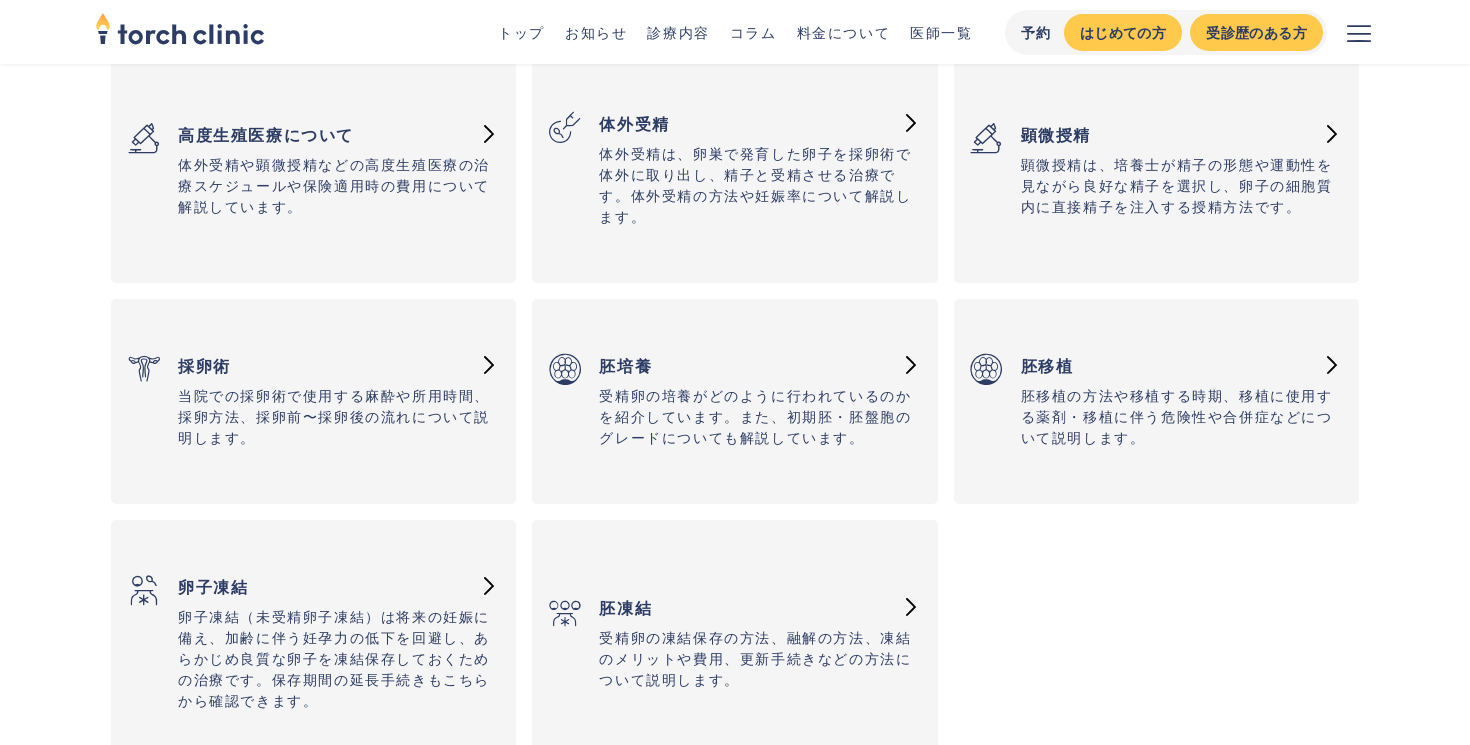click on "胚移植" at bounding box center (1166, 365) 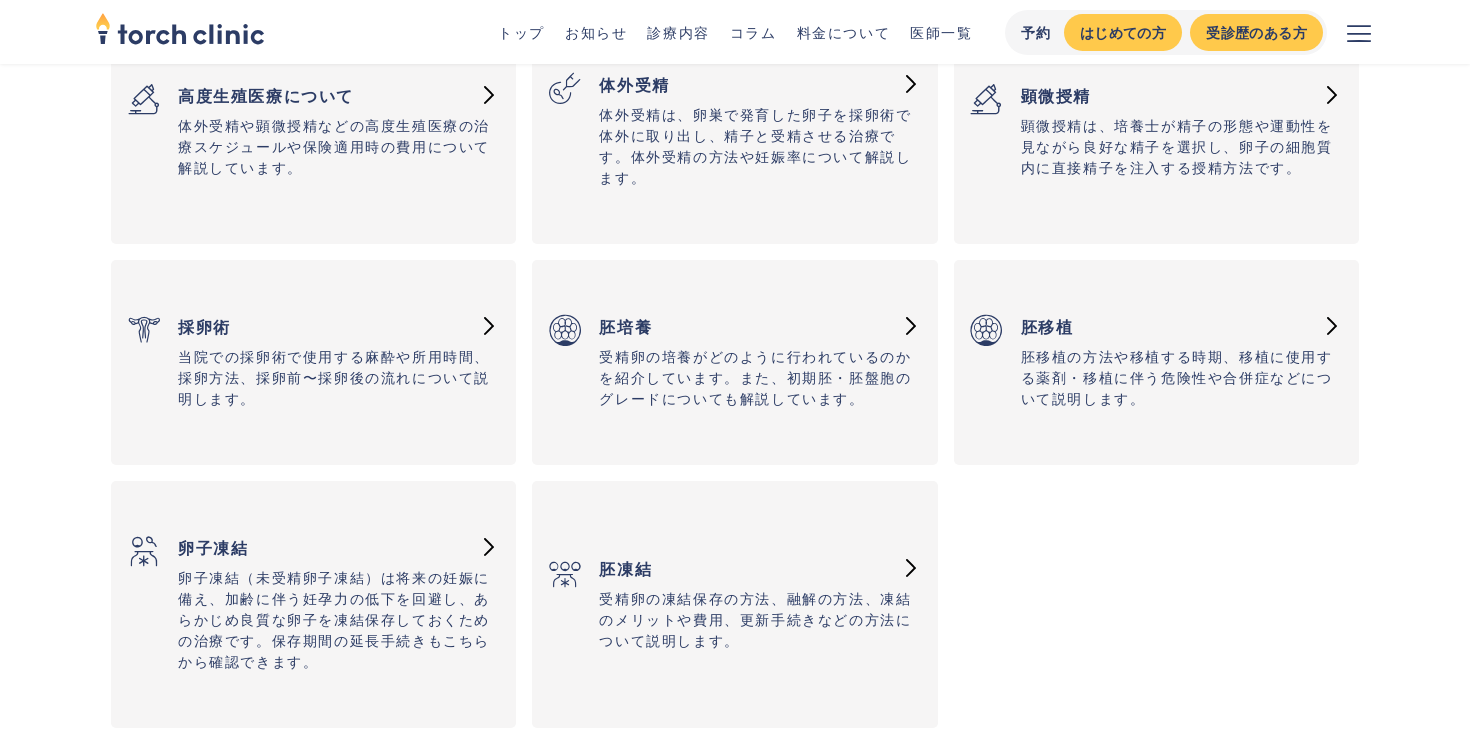 scroll, scrollTop: 1869, scrollLeft: 0, axis: vertical 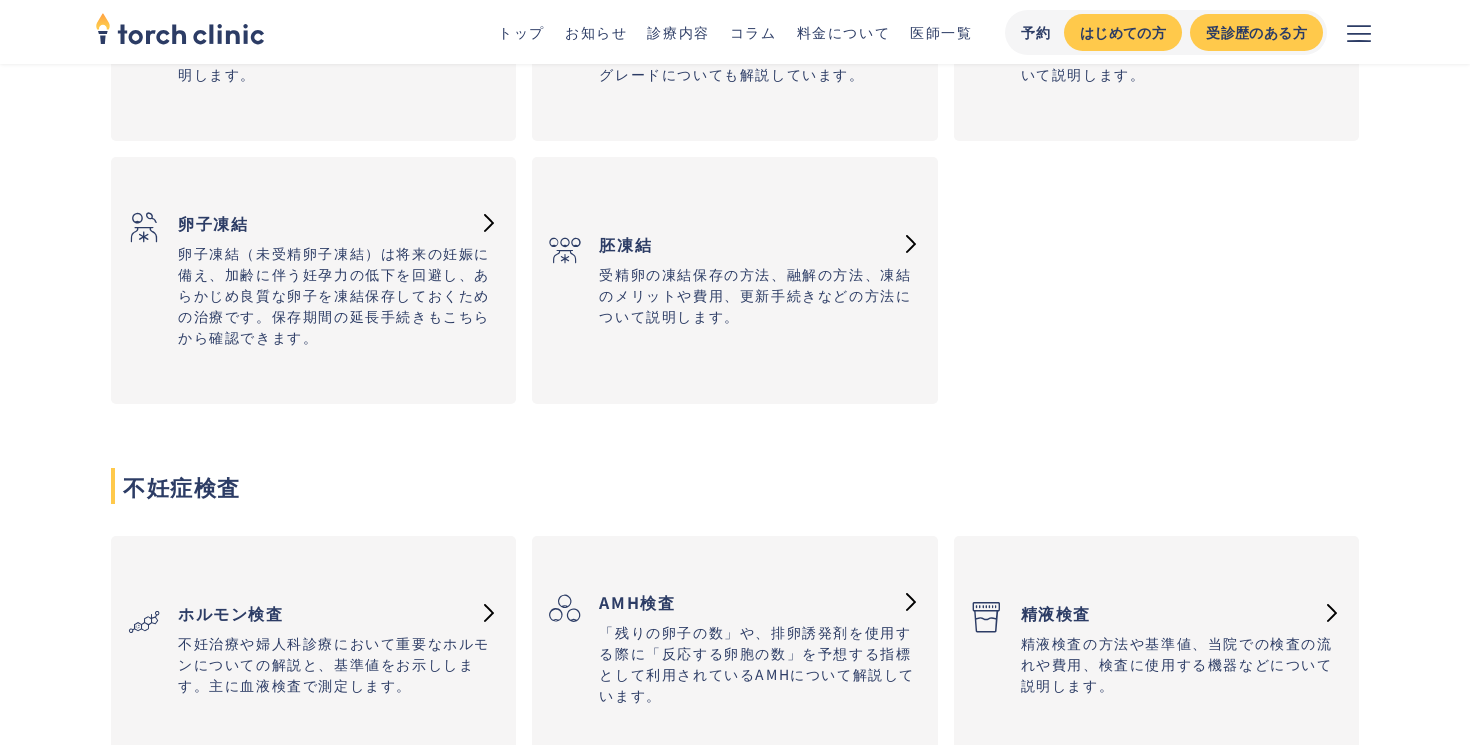 click on "胚凍結" at bounding box center (744, 244) 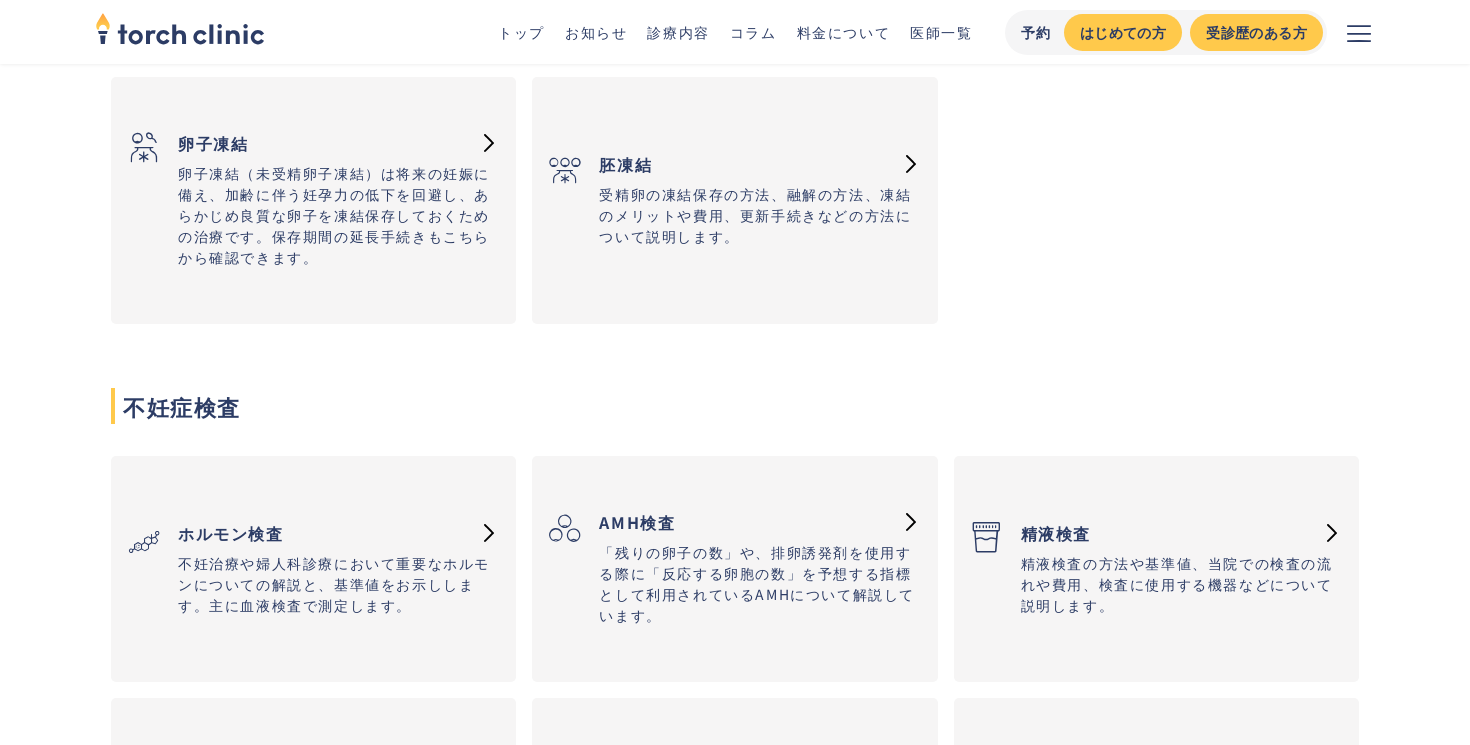scroll, scrollTop: 2107, scrollLeft: 0, axis: vertical 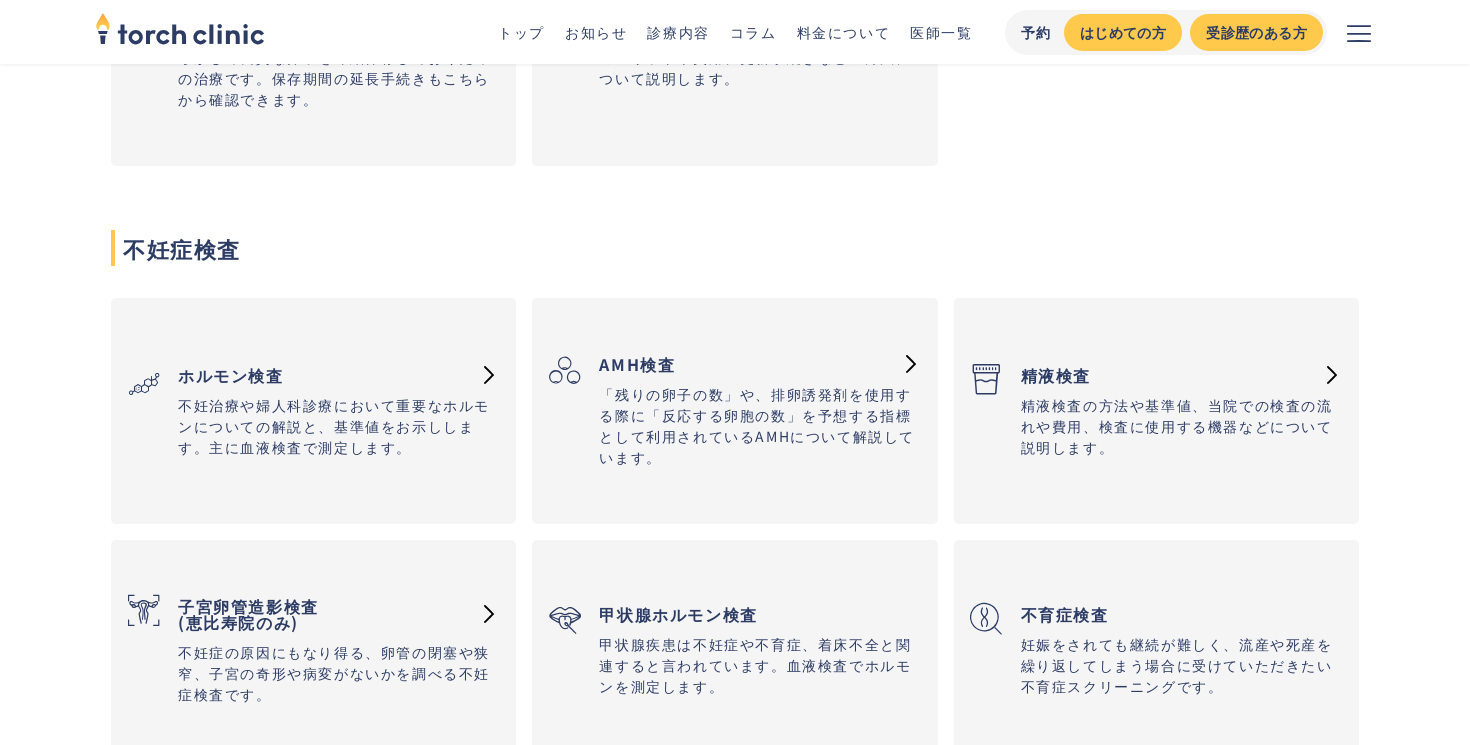 click at bounding box center [566, 368] 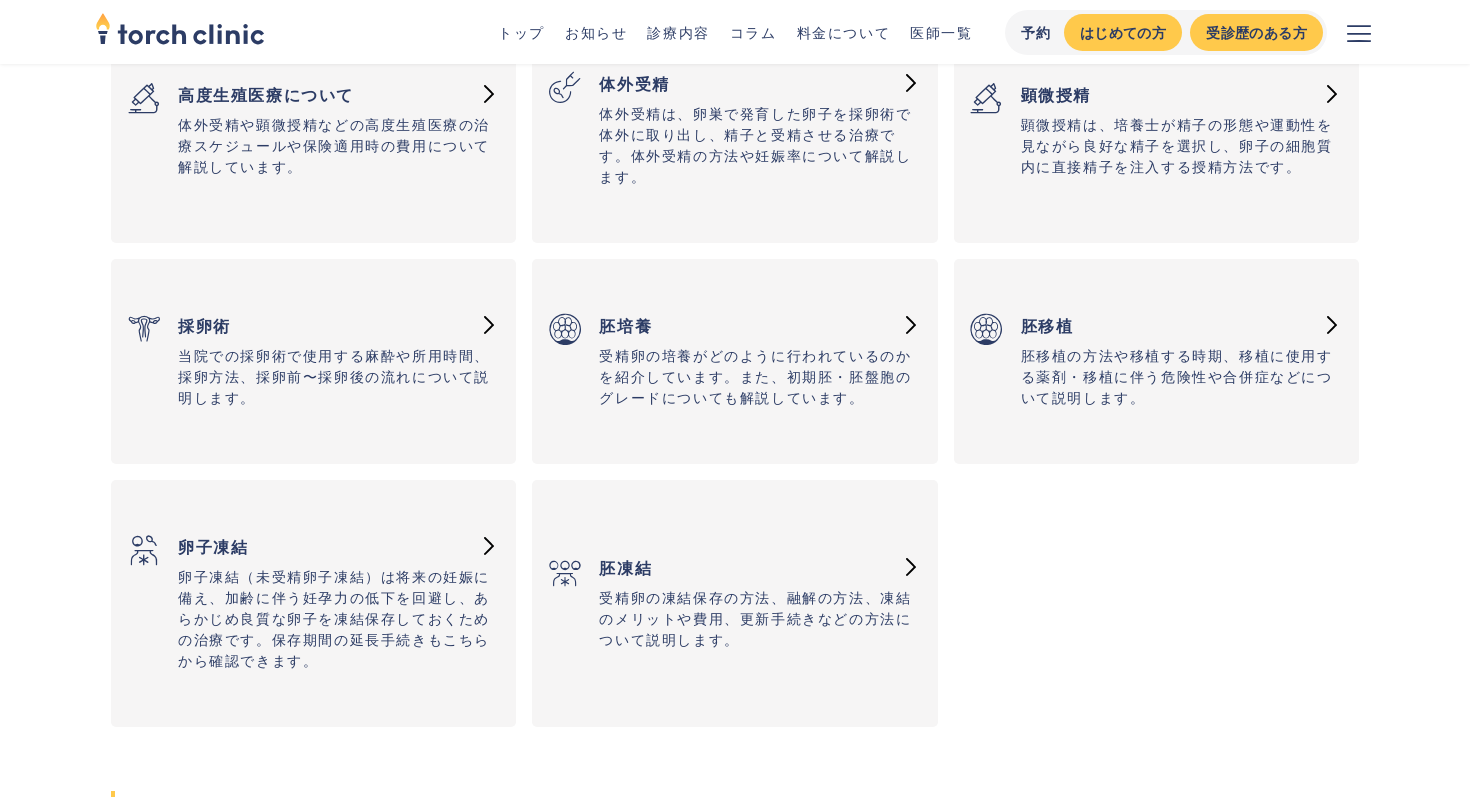 scroll, scrollTop: 1544, scrollLeft: 0, axis: vertical 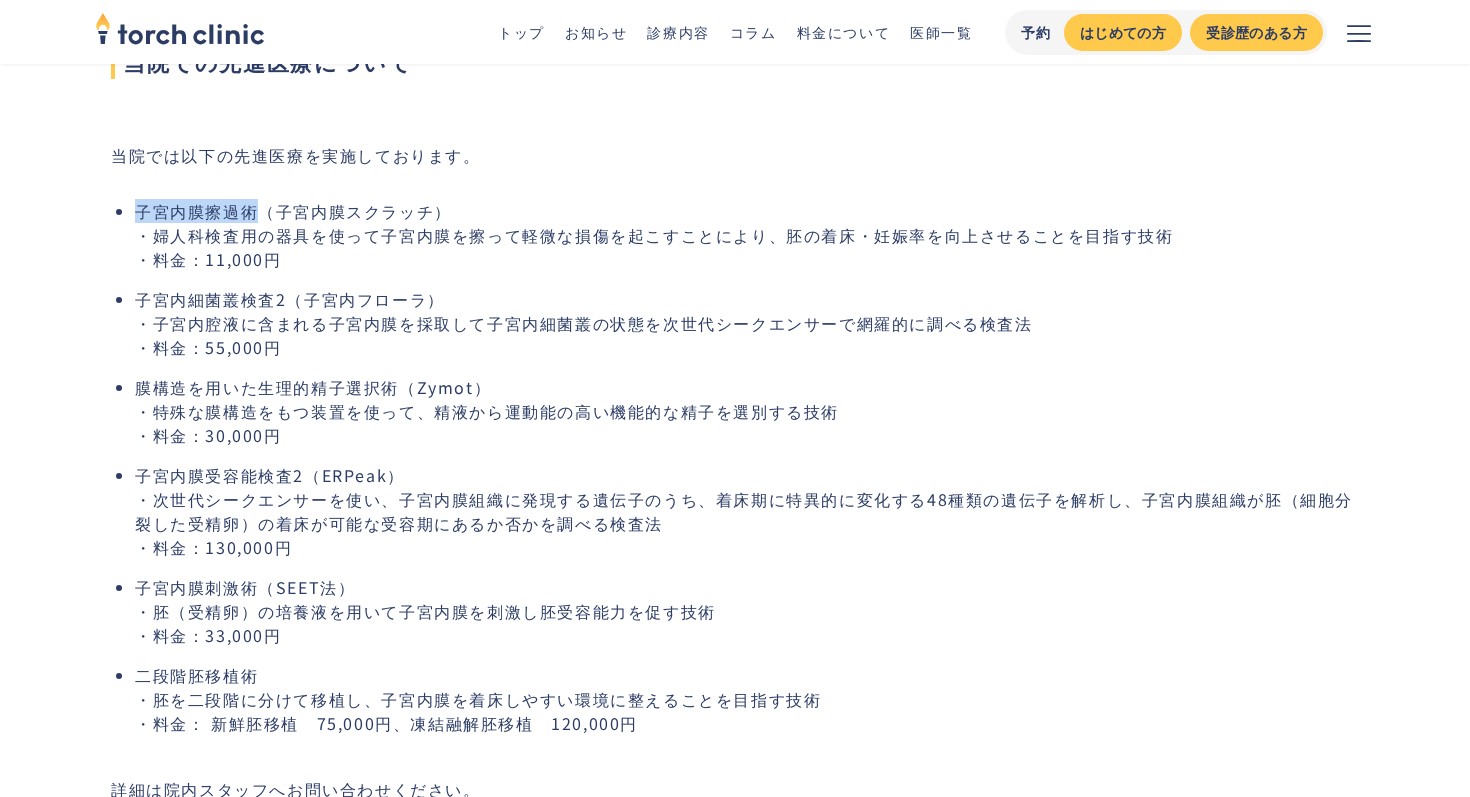 drag, startPoint x: 136, startPoint y: 211, endPoint x: 264, endPoint y: 211, distance: 128 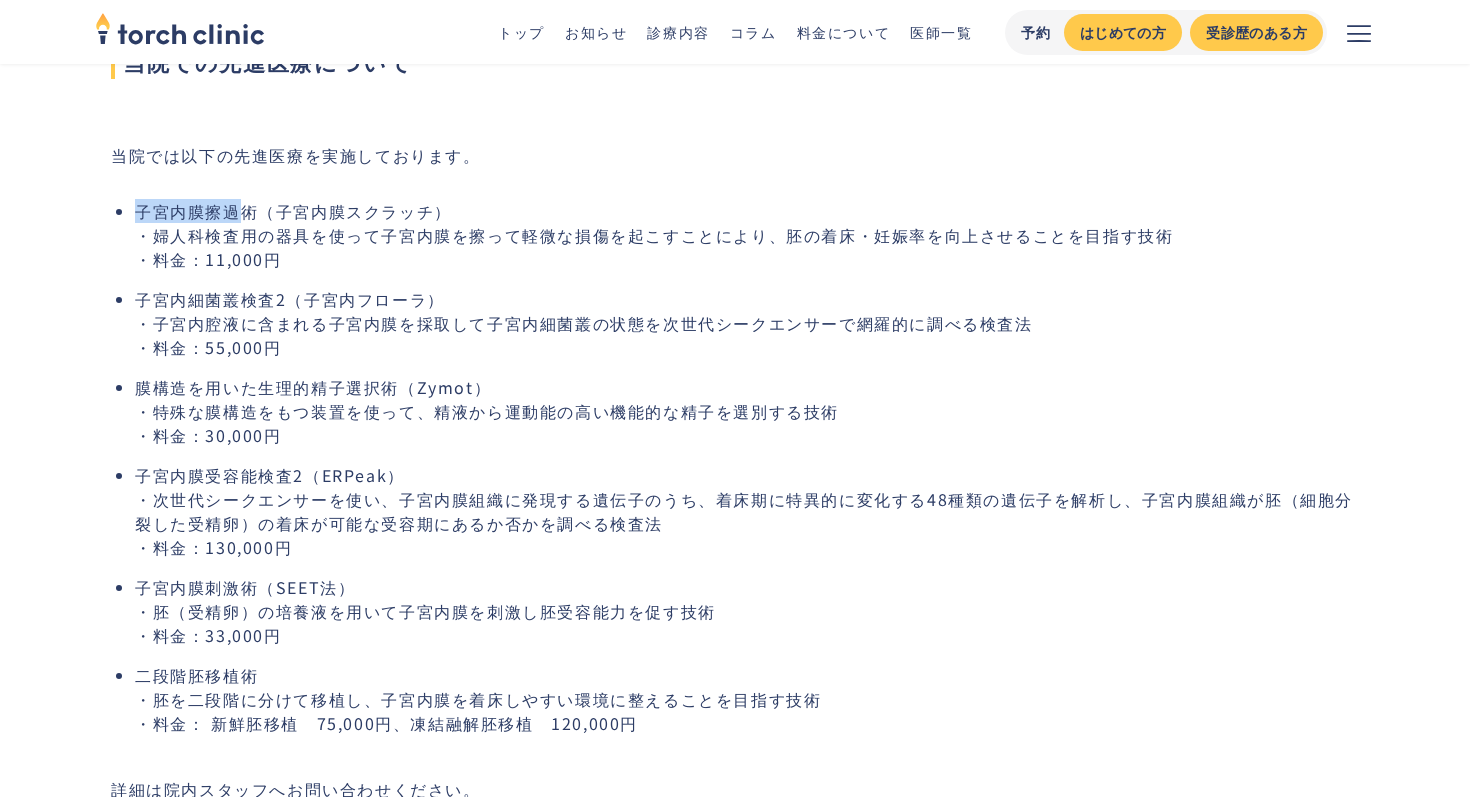 drag, startPoint x: 512, startPoint y: 197, endPoint x: 245, endPoint y: 205, distance: 267.1198 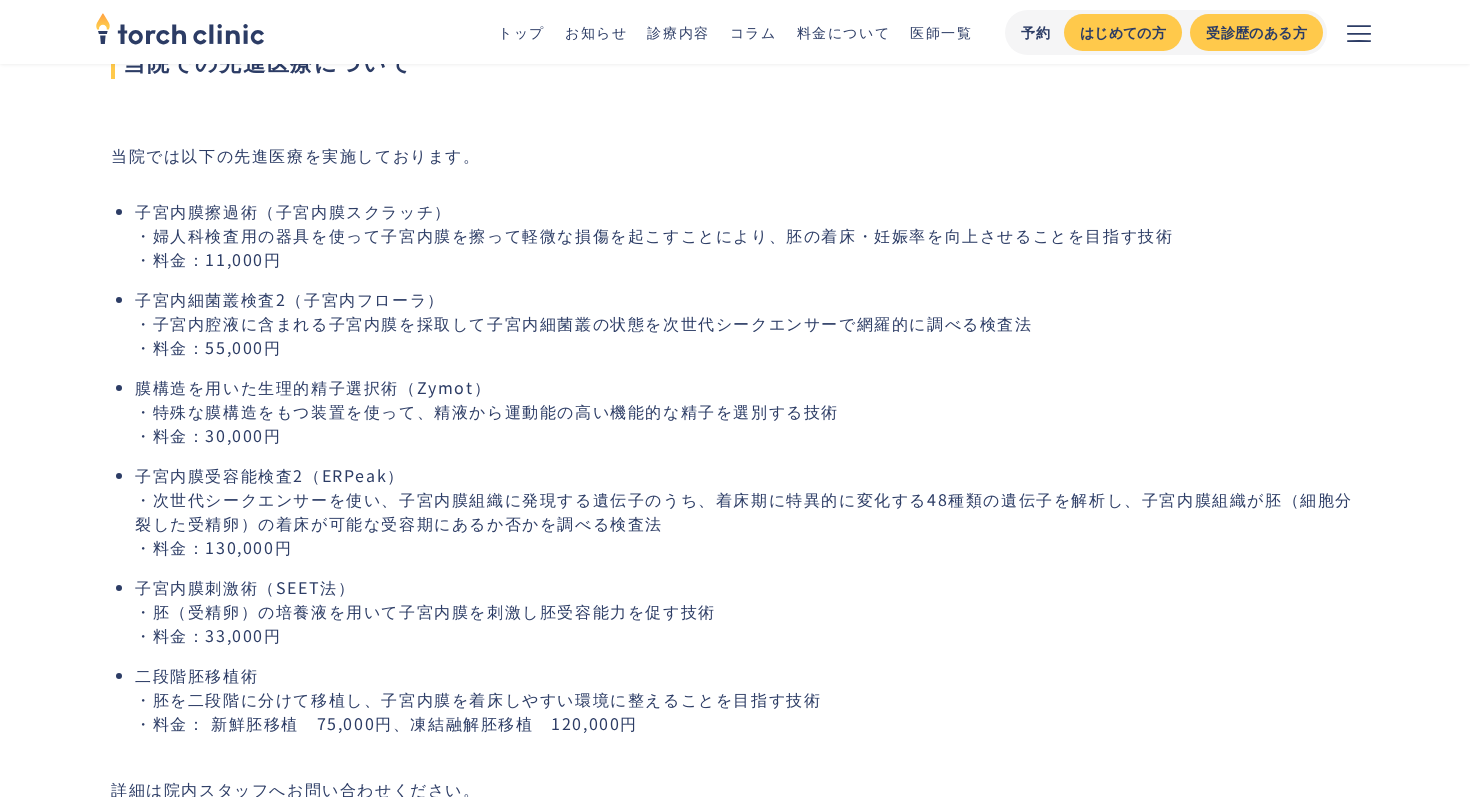 click on "子宮内膜擦過術（子宮内膜スクラッチ） ・婦人科検査用の器具を使って子宮内膜を擦って軽微な損傷を起こすことにより、胚の着床・妊娠率を向上させることを目指す技術 ・料金：11,000円" at bounding box center (747, 235) 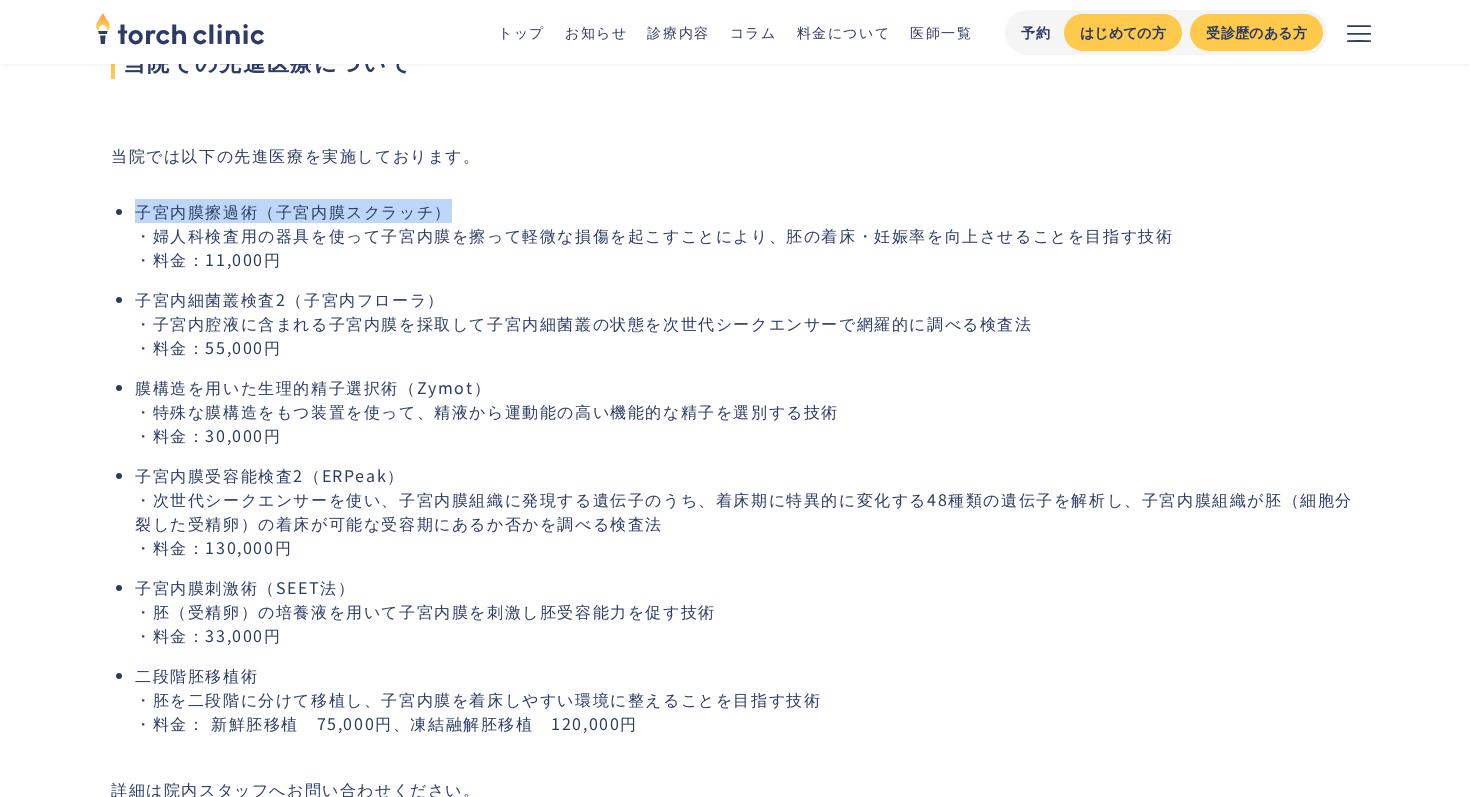 drag, startPoint x: 468, startPoint y: 205, endPoint x: 133, endPoint y: 205, distance: 335 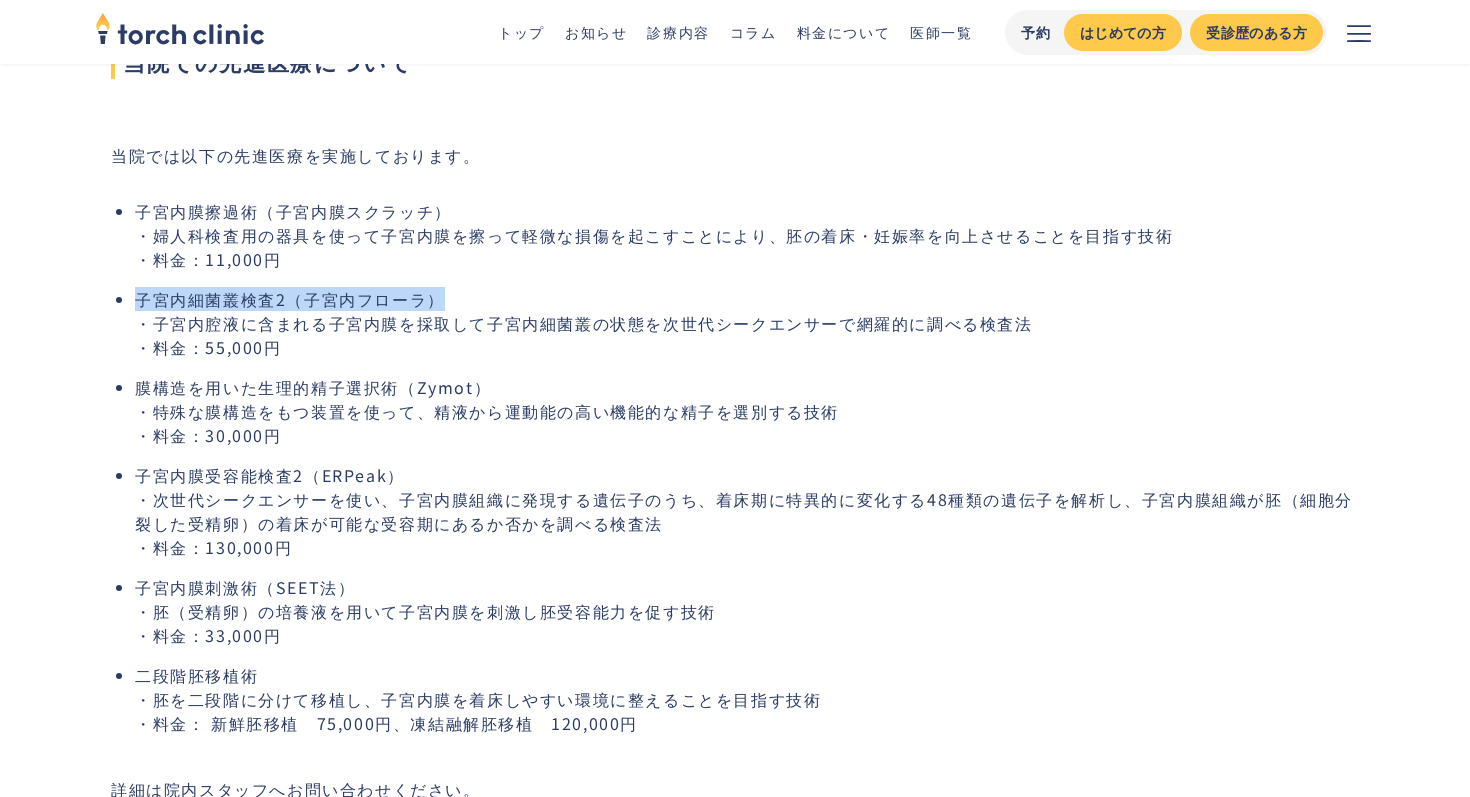 drag, startPoint x: 469, startPoint y: 299, endPoint x: 32, endPoint y: 299, distance: 437 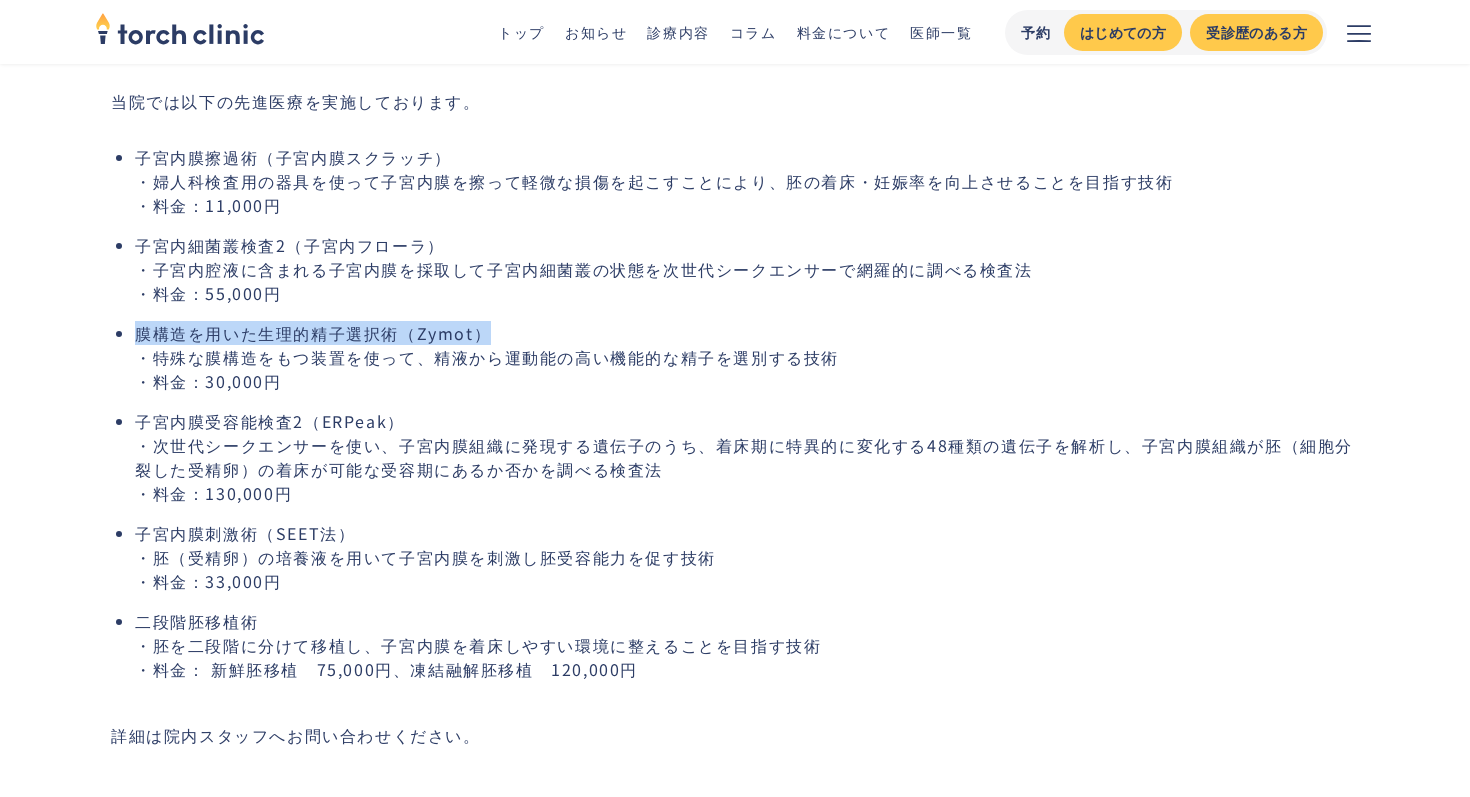 drag, startPoint x: 134, startPoint y: 335, endPoint x: 490, endPoint y: 328, distance: 356.06882 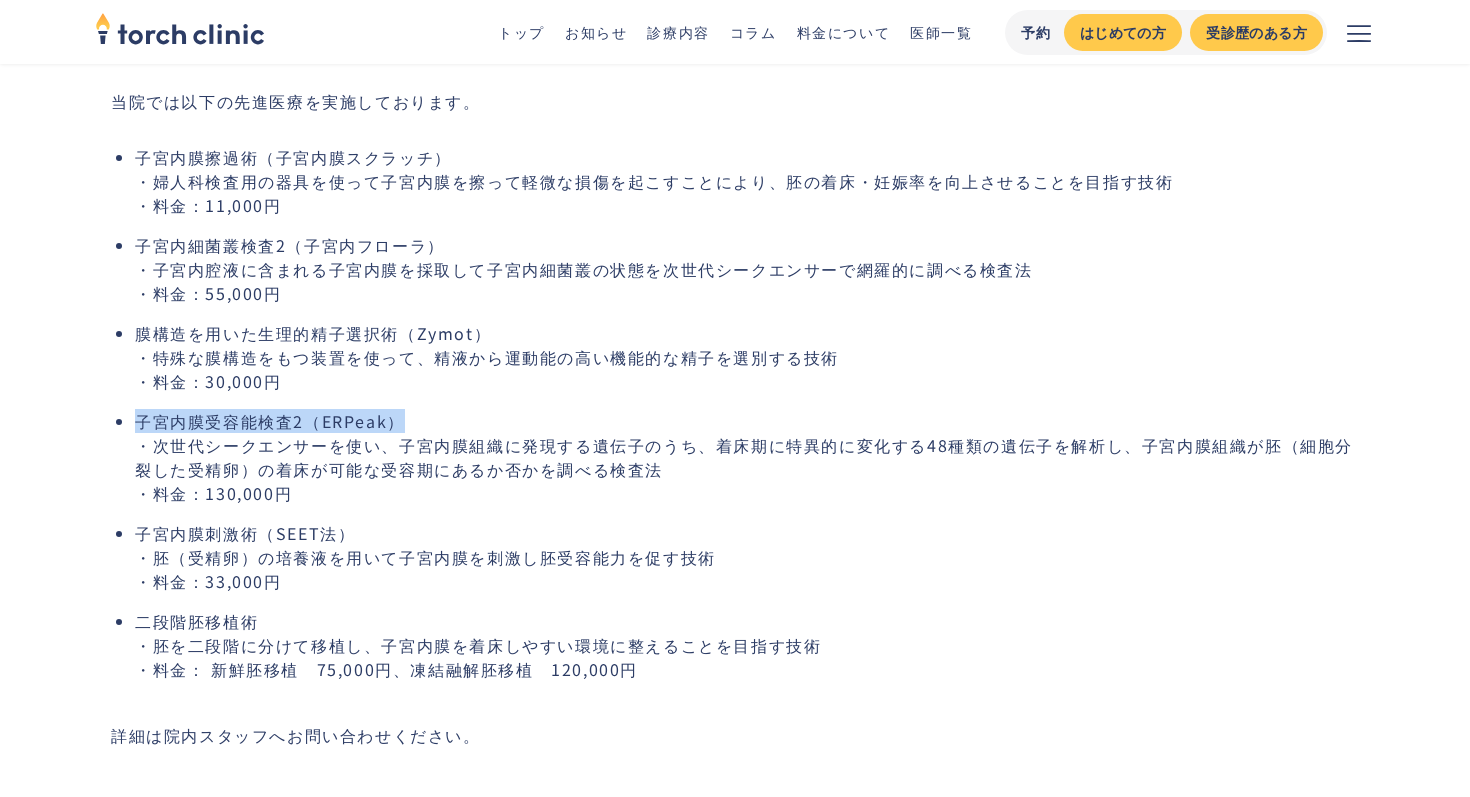drag, startPoint x: 138, startPoint y: 418, endPoint x: 569, endPoint y: 416, distance: 431.00464 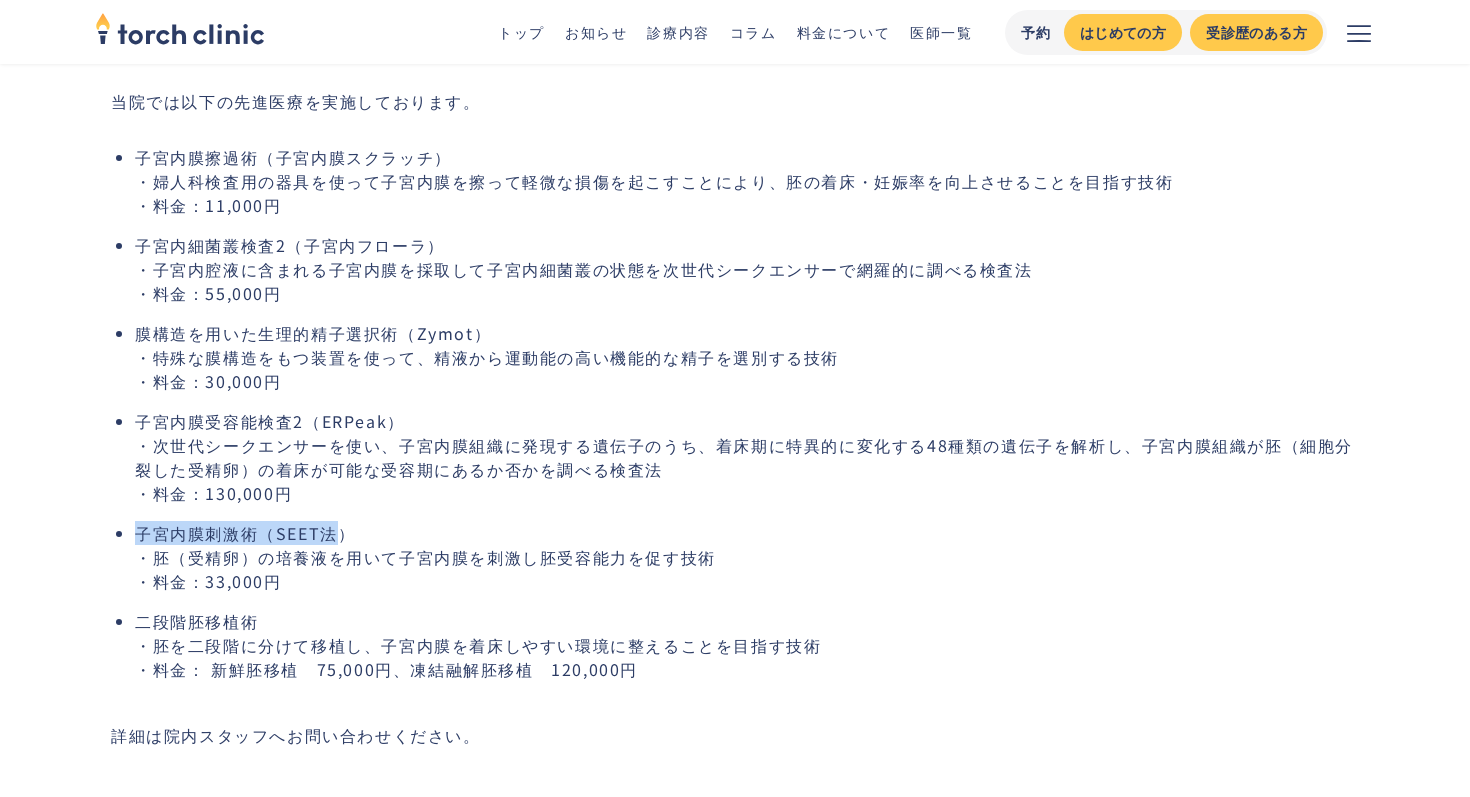 drag, startPoint x: 136, startPoint y: 534, endPoint x: 332, endPoint y: 531, distance: 196.02296 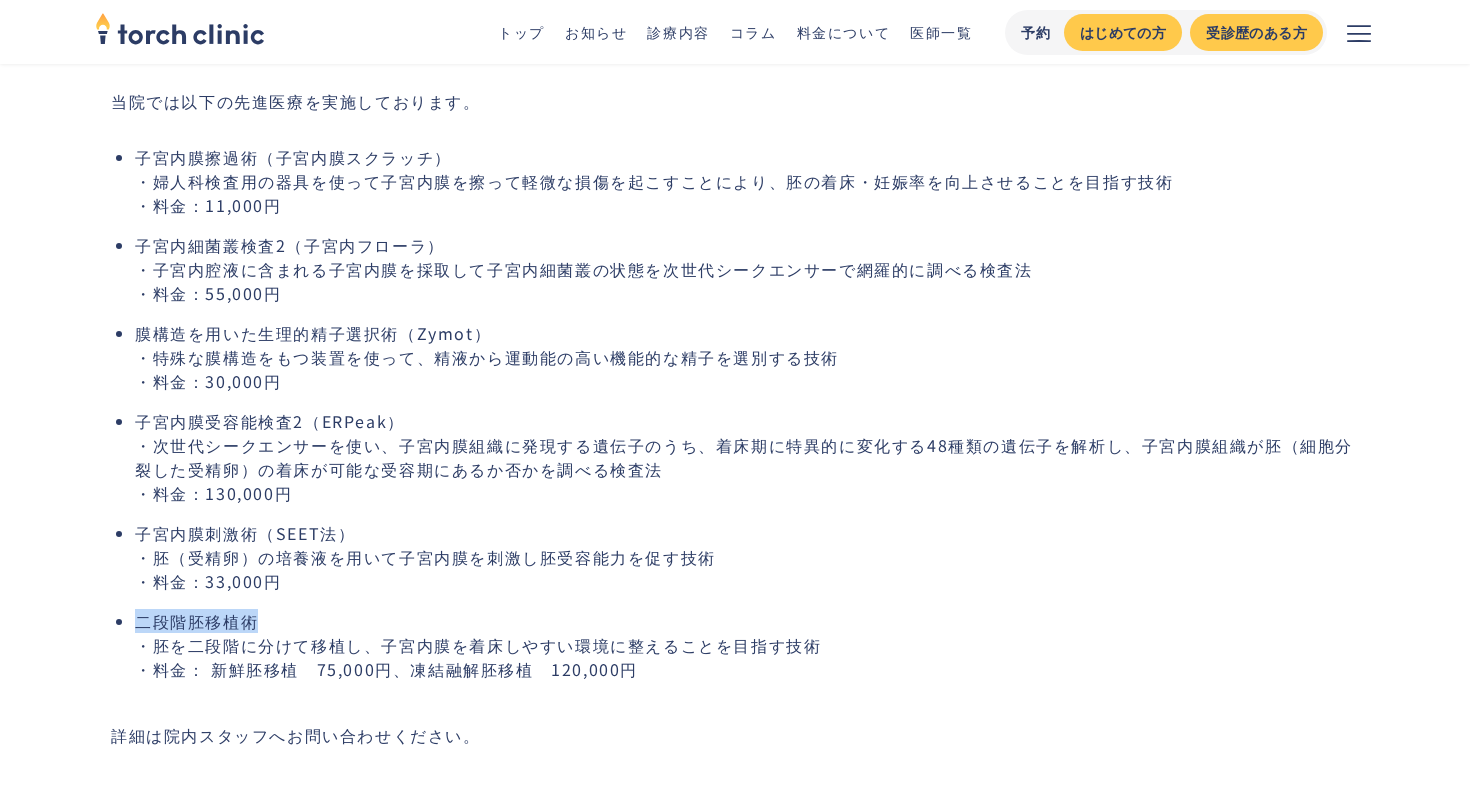 drag, startPoint x: 291, startPoint y: 617, endPoint x: 128, endPoint y: 606, distance: 163.37074 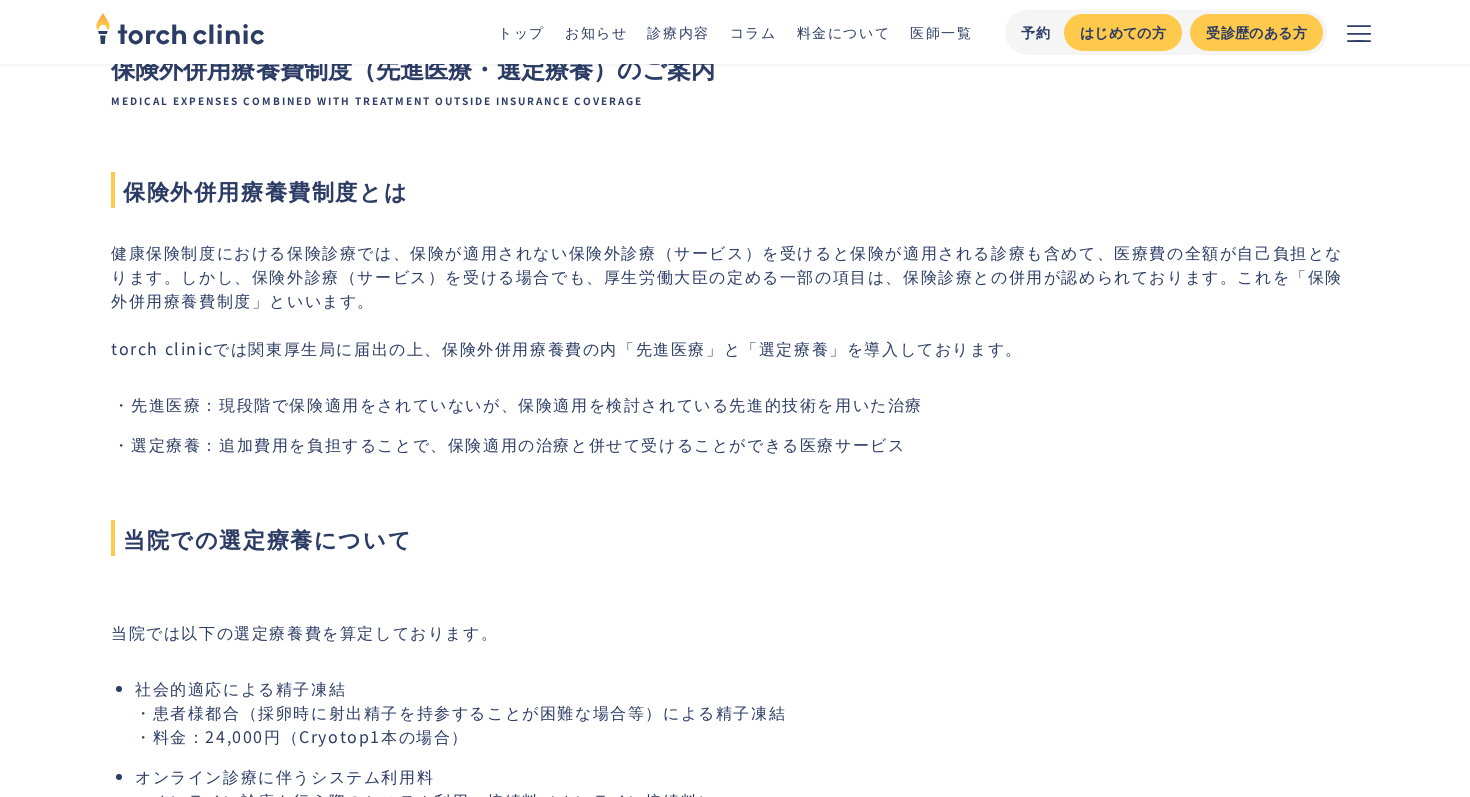 scroll, scrollTop: 171, scrollLeft: 0, axis: vertical 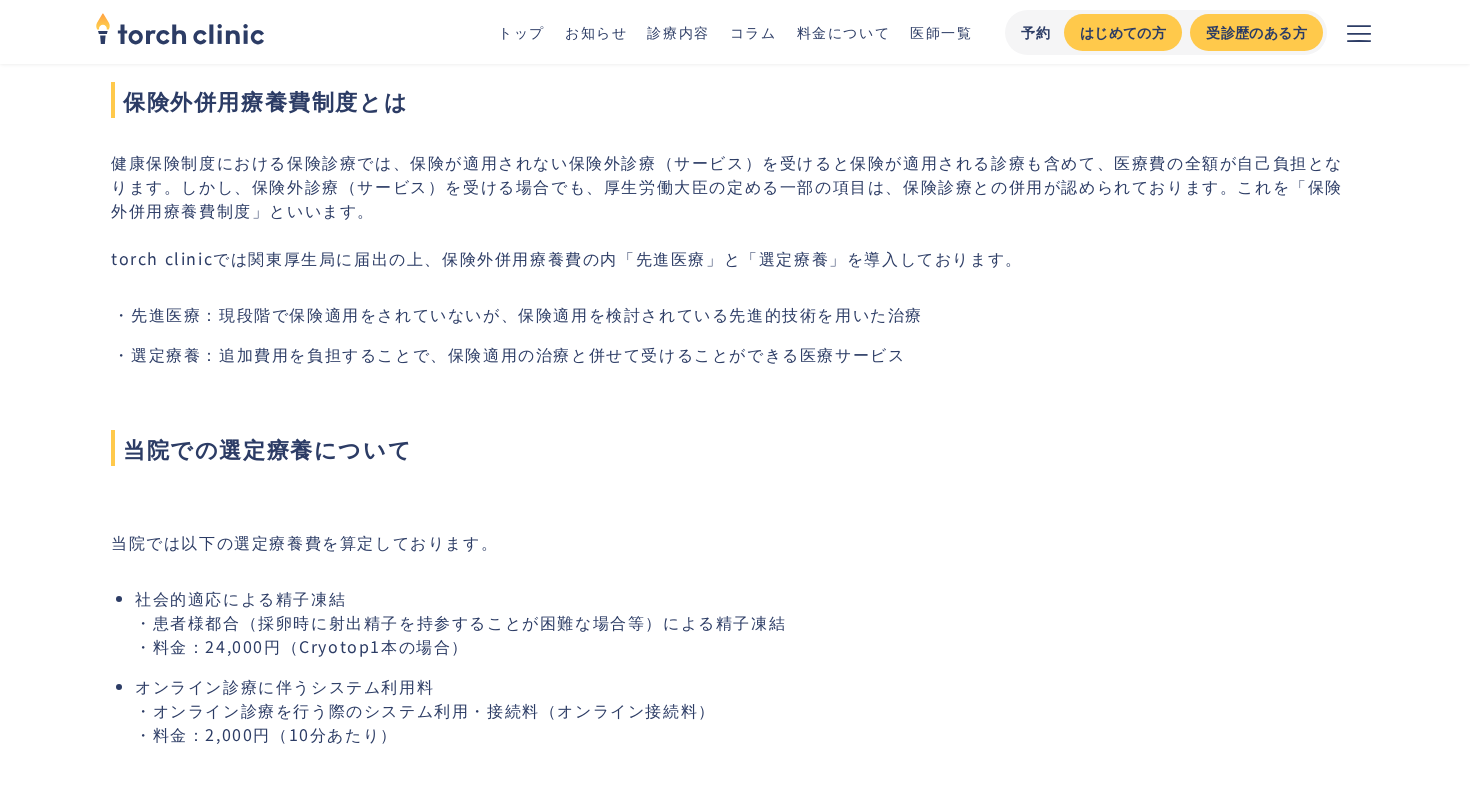 click on "先進医療：現段階で保険適用をされていないが、保険適用を検討されている先進的技術を用いた治療" at bounding box center (745, 314) 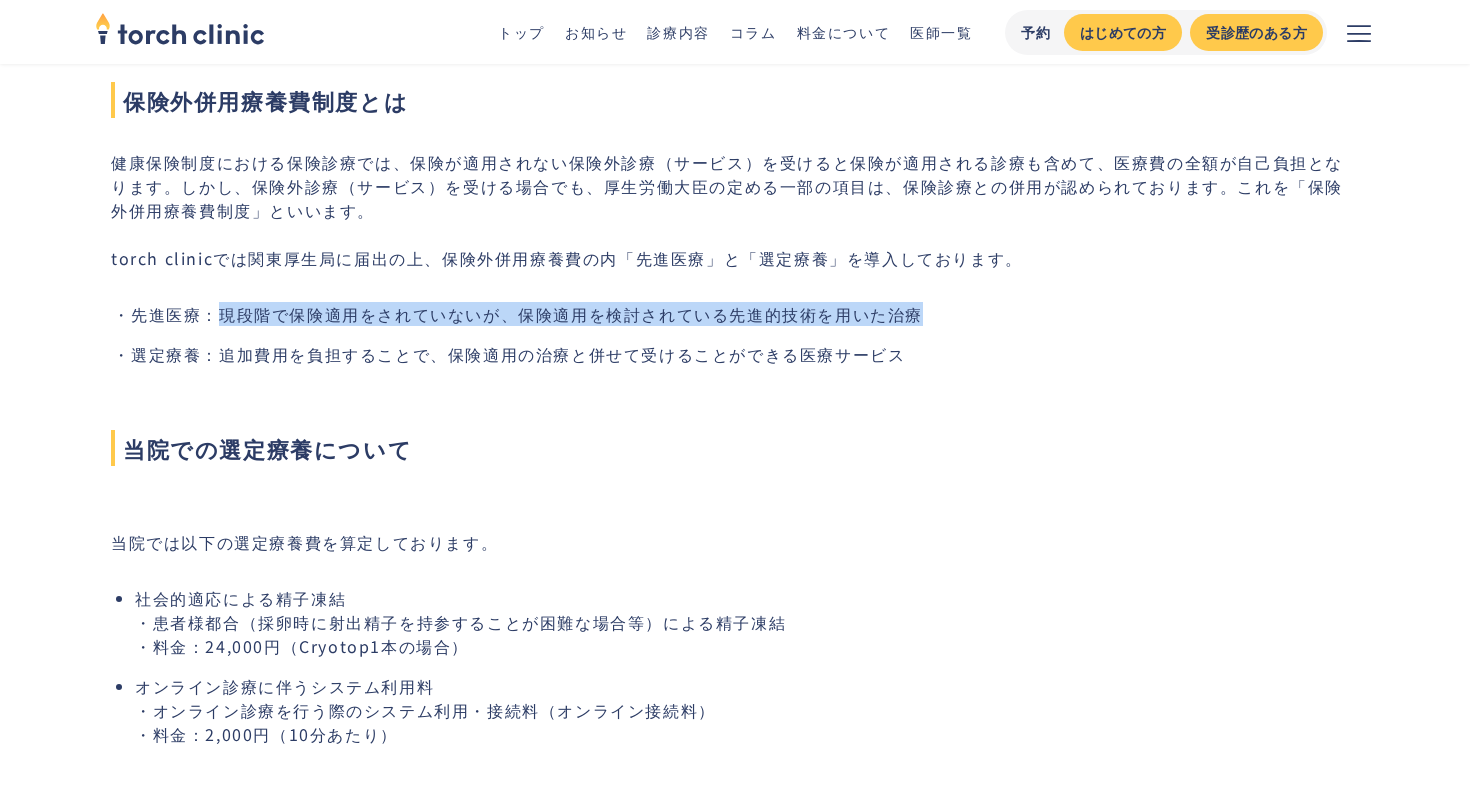 drag, startPoint x: 219, startPoint y: 313, endPoint x: 926, endPoint y: 318, distance: 707.0177 